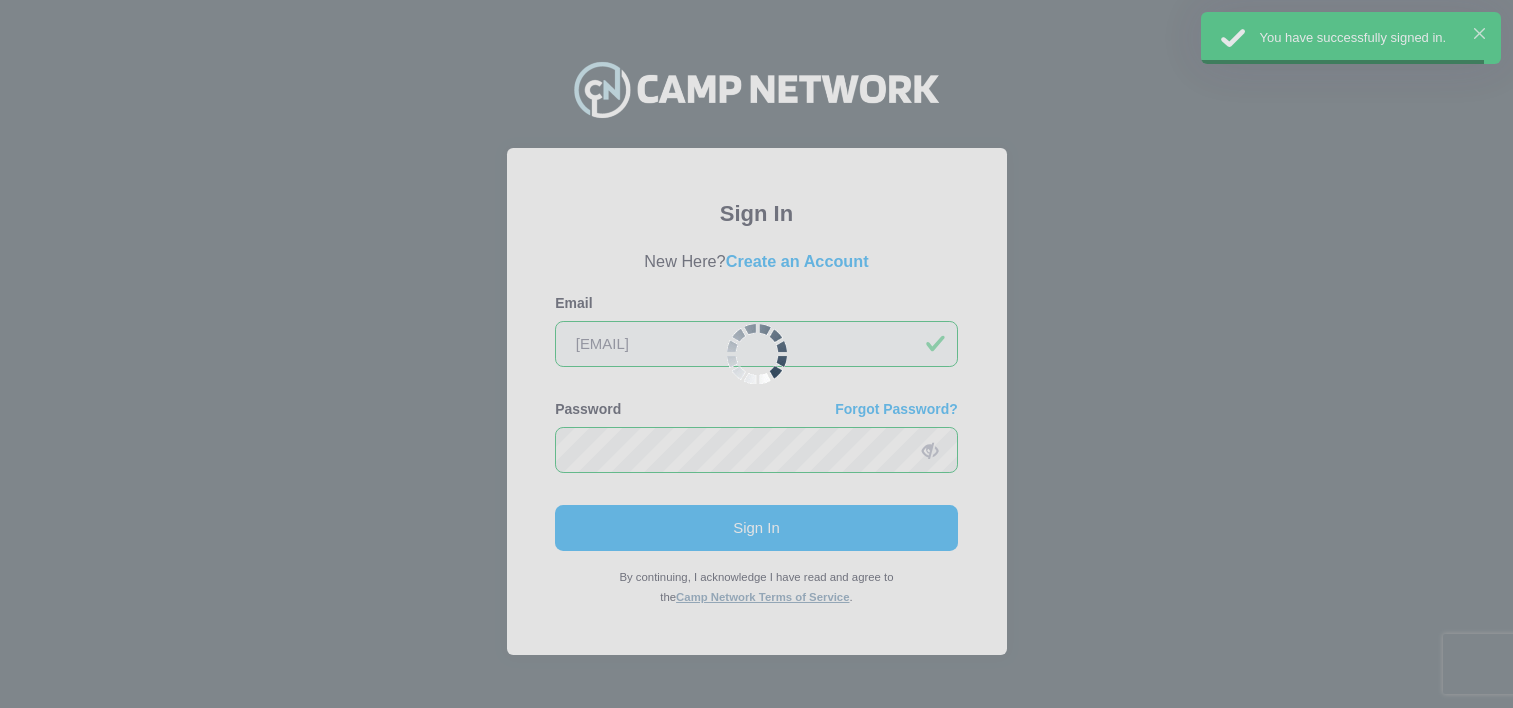 scroll, scrollTop: 0, scrollLeft: 0, axis: both 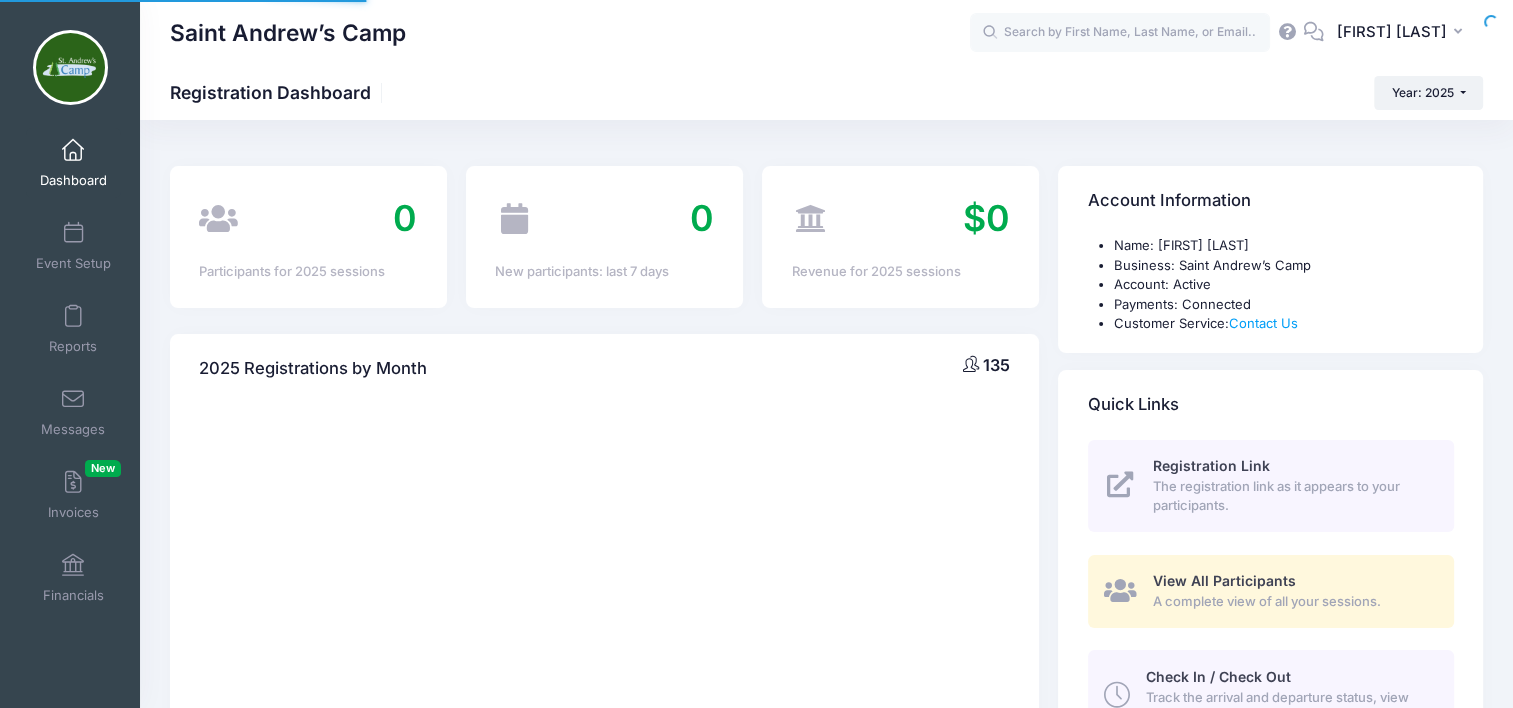 select 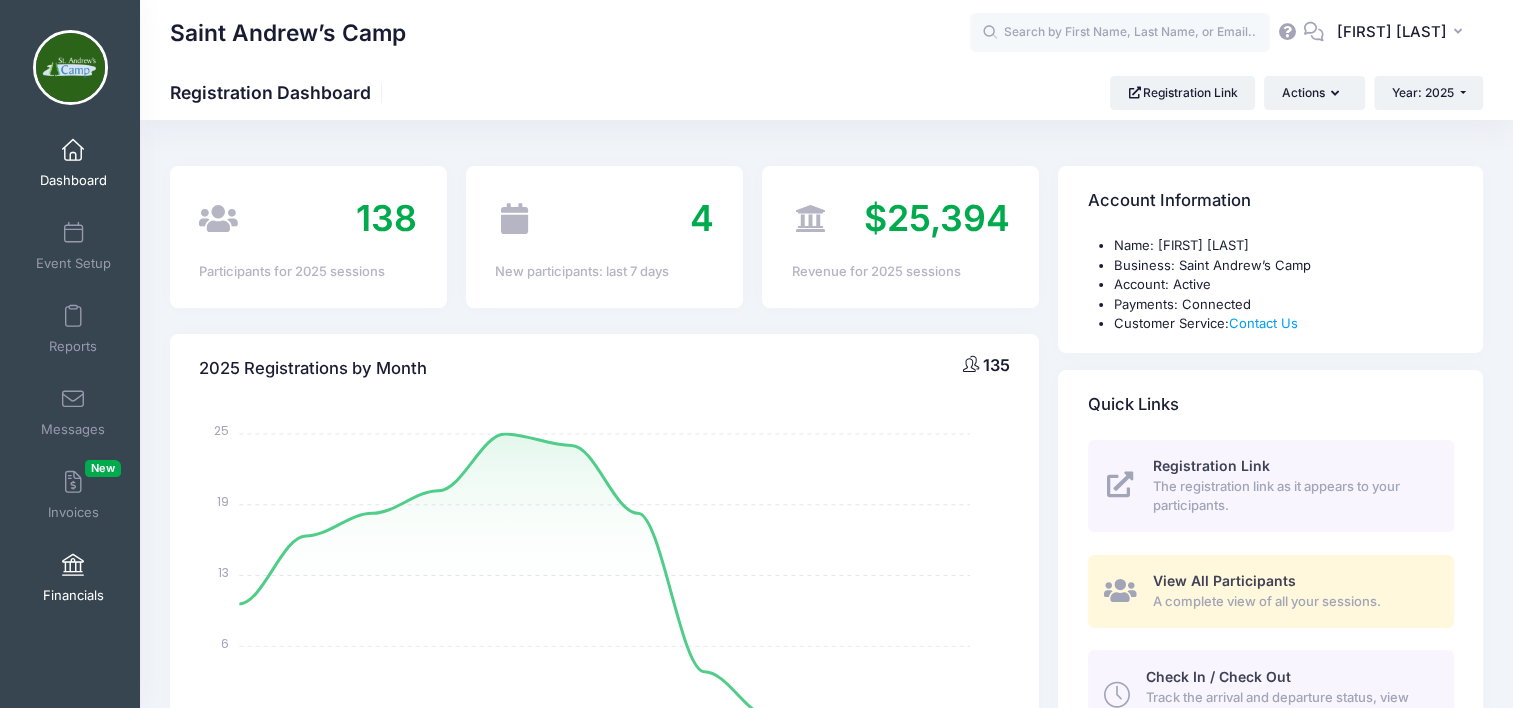 click on "Financials" at bounding box center [73, 595] 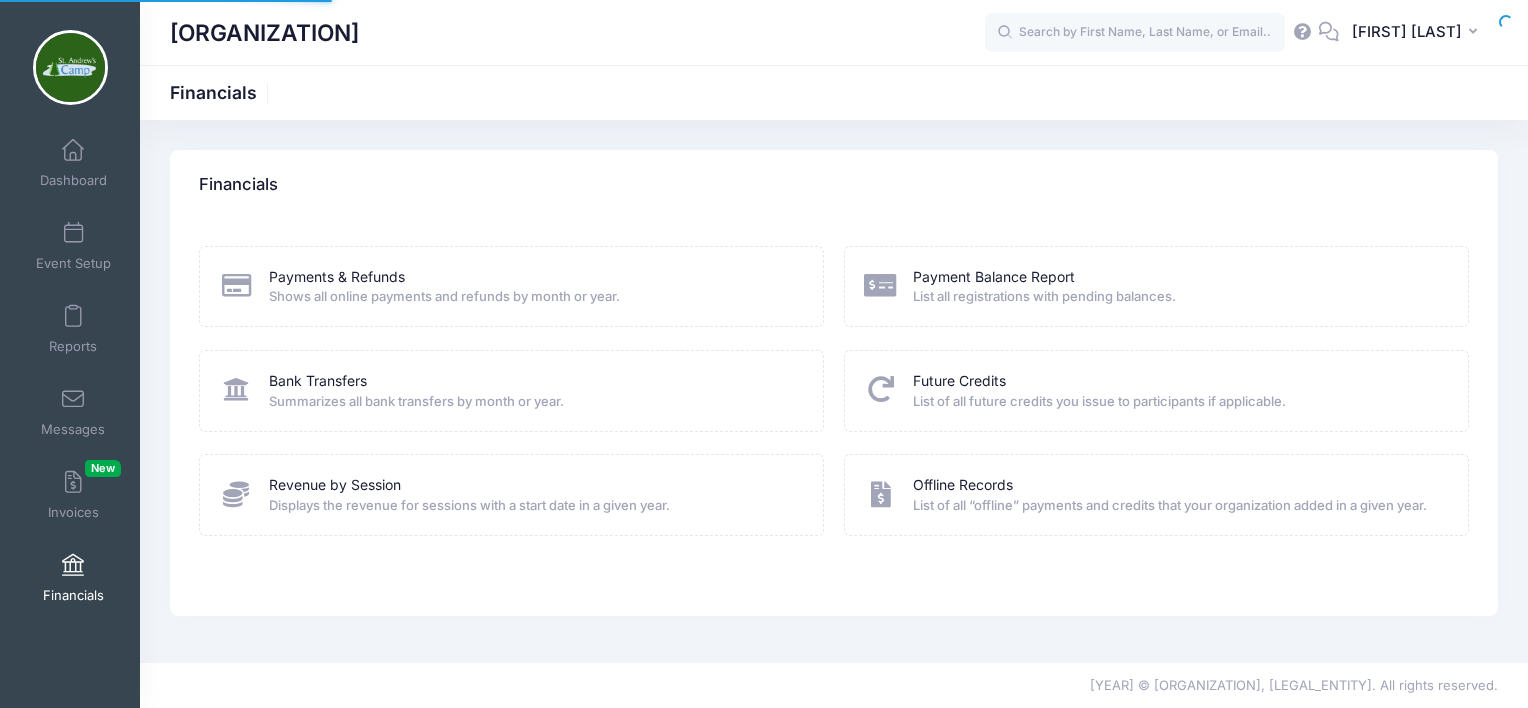 scroll, scrollTop: 0, scrollLeft: 0, axis: both 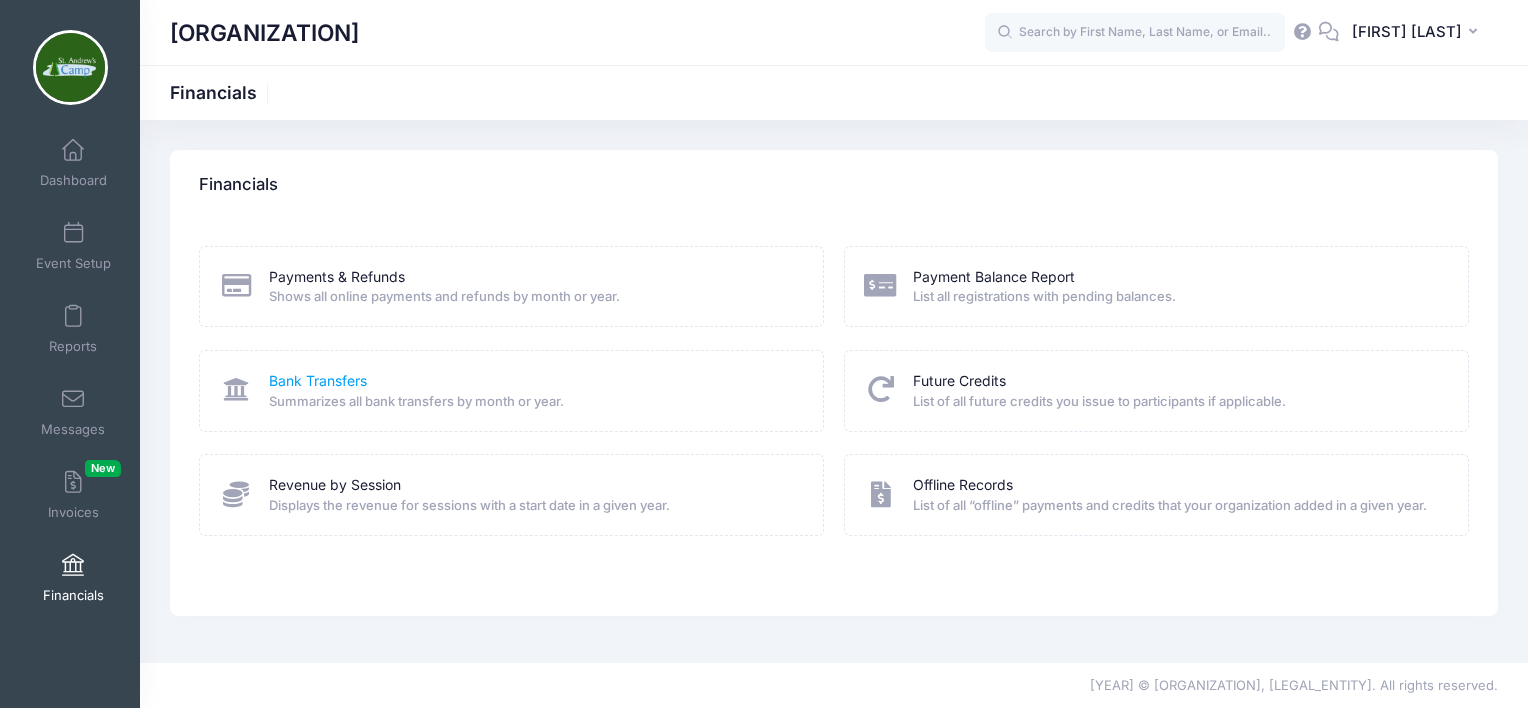 click on "Bank Transfers" at bounding box center [318, 381] 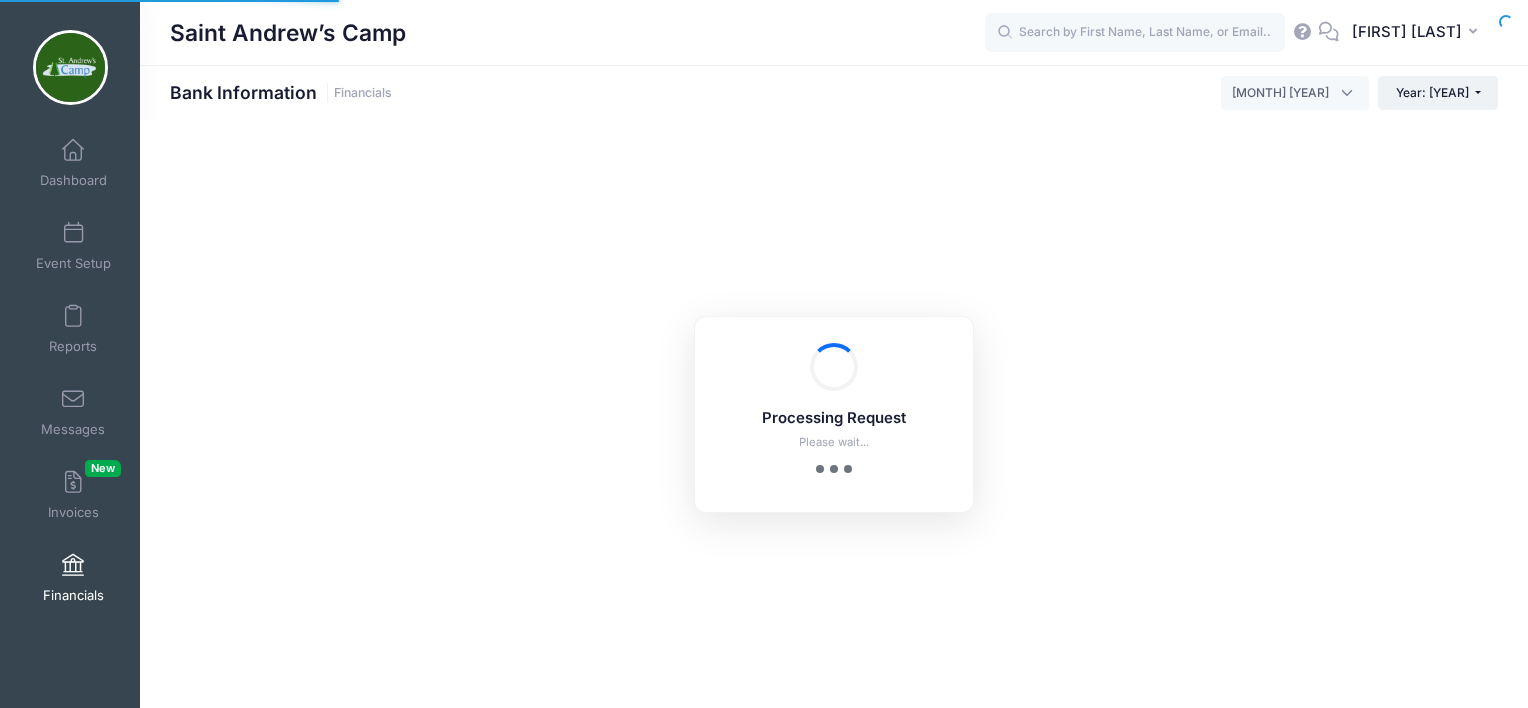 select on "10" 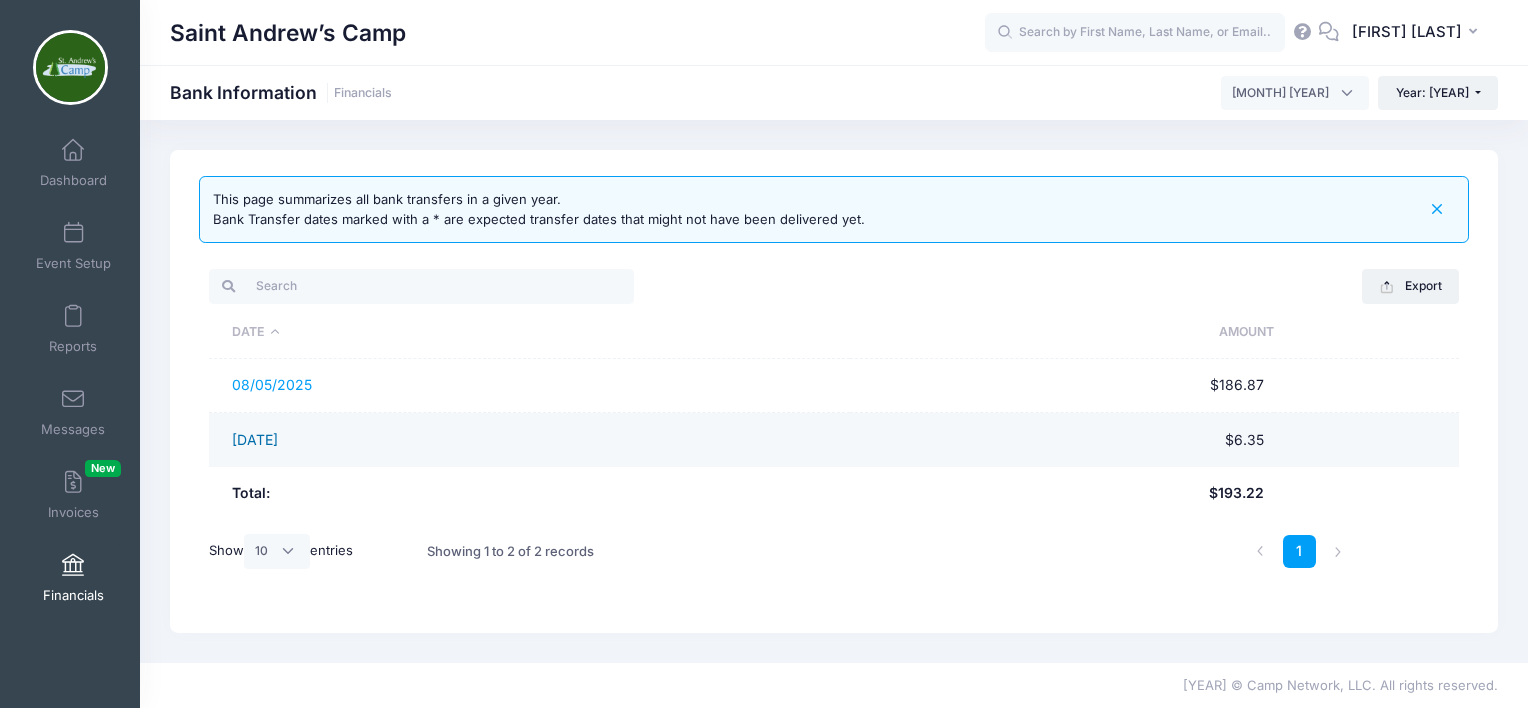 click on "[DATE]" at bounding box center (255, 439) 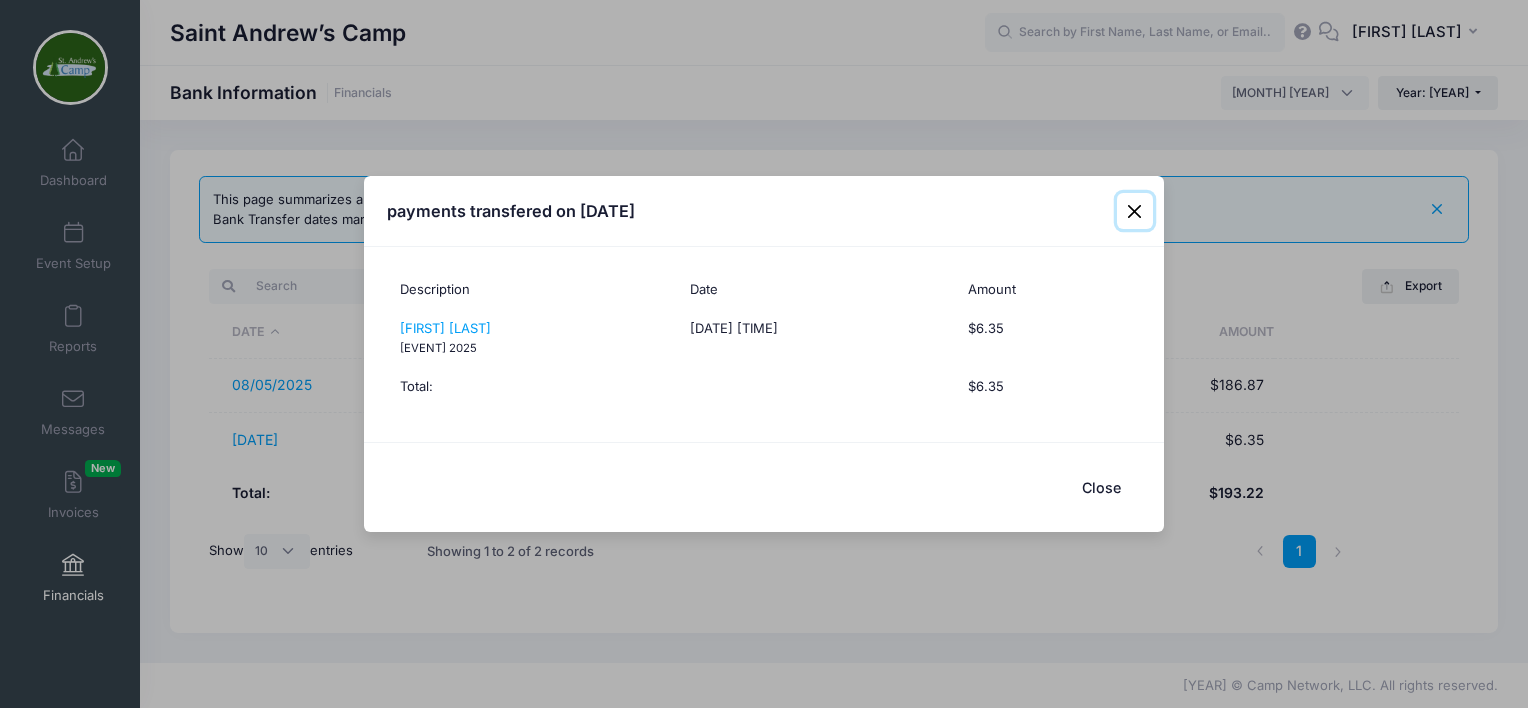 click at bounding box center [1135, 211] 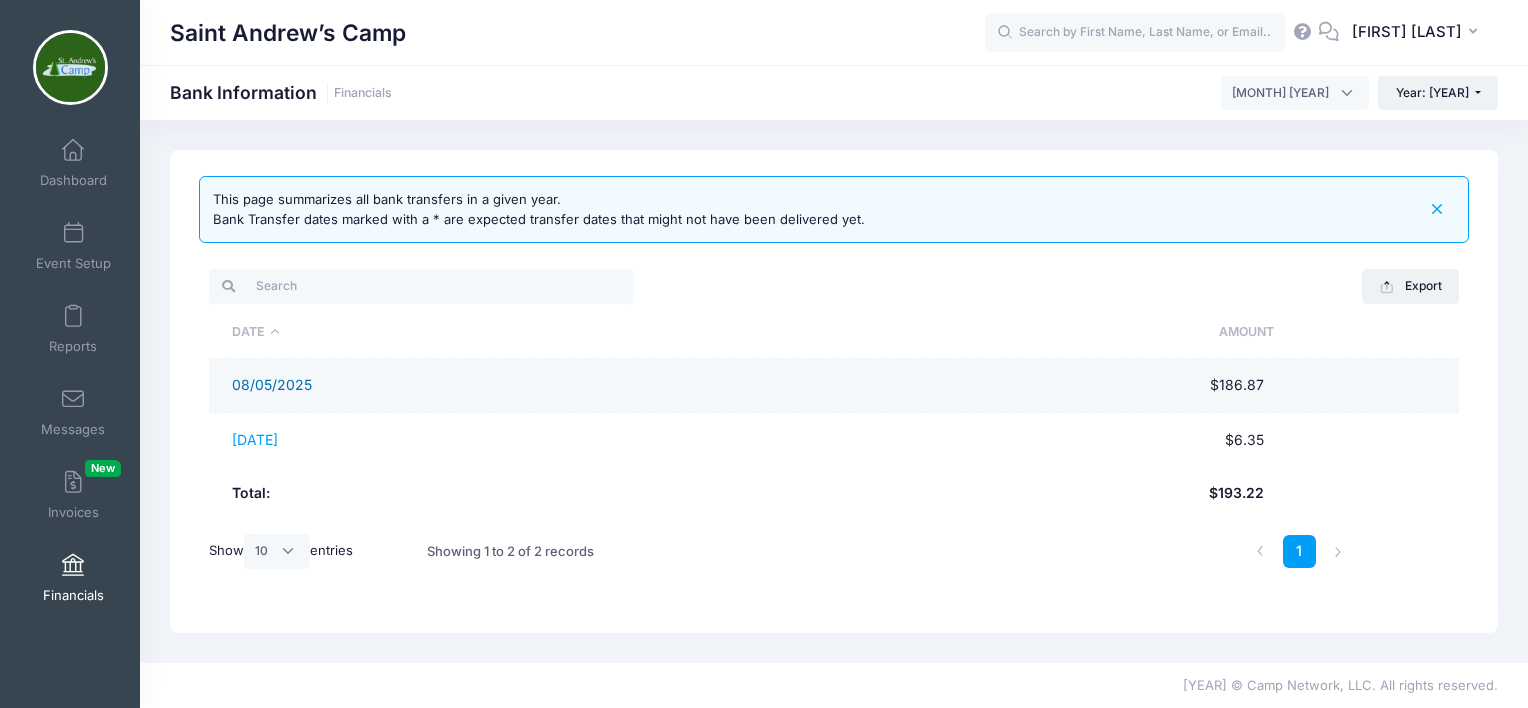 click on "08/05/2025" at bounding box center (272, 384) 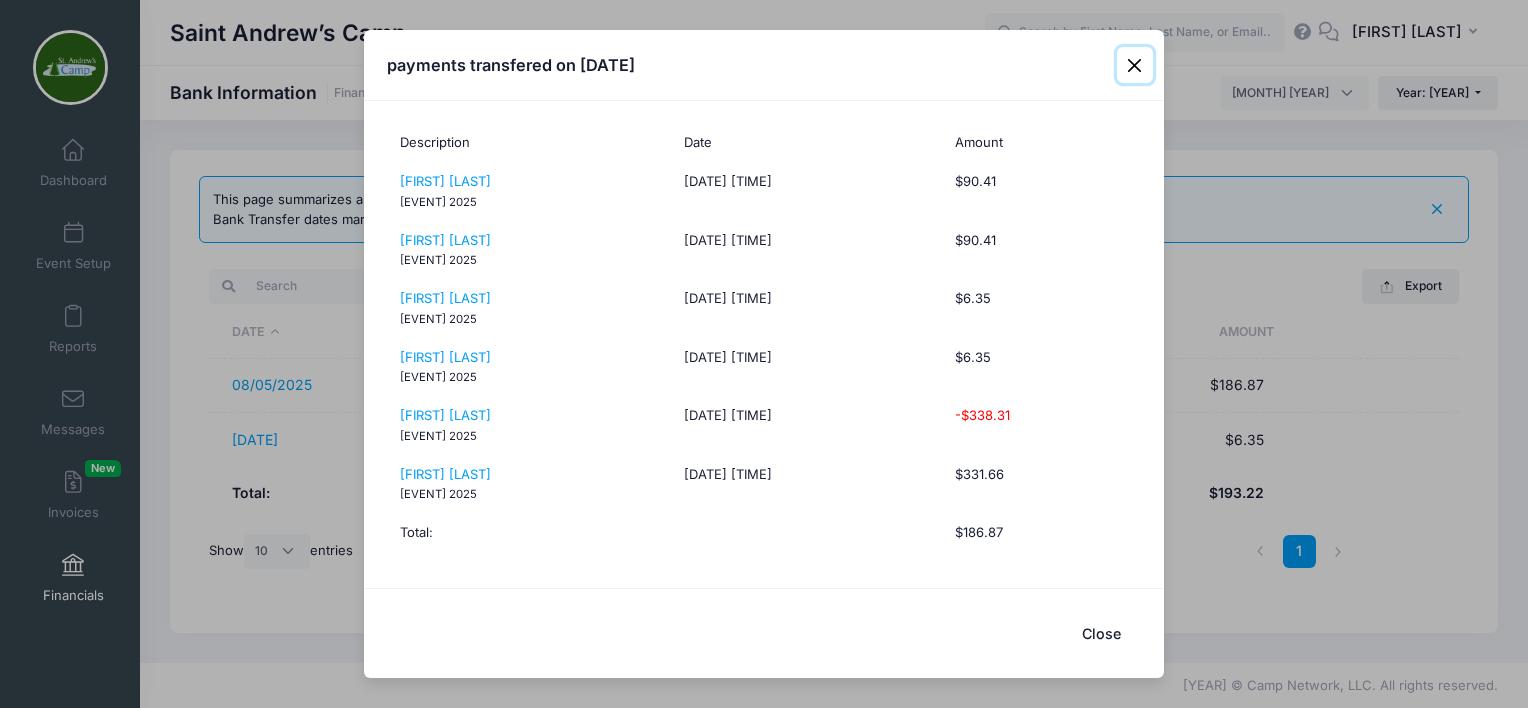 click at bounding box center [1135, 65] 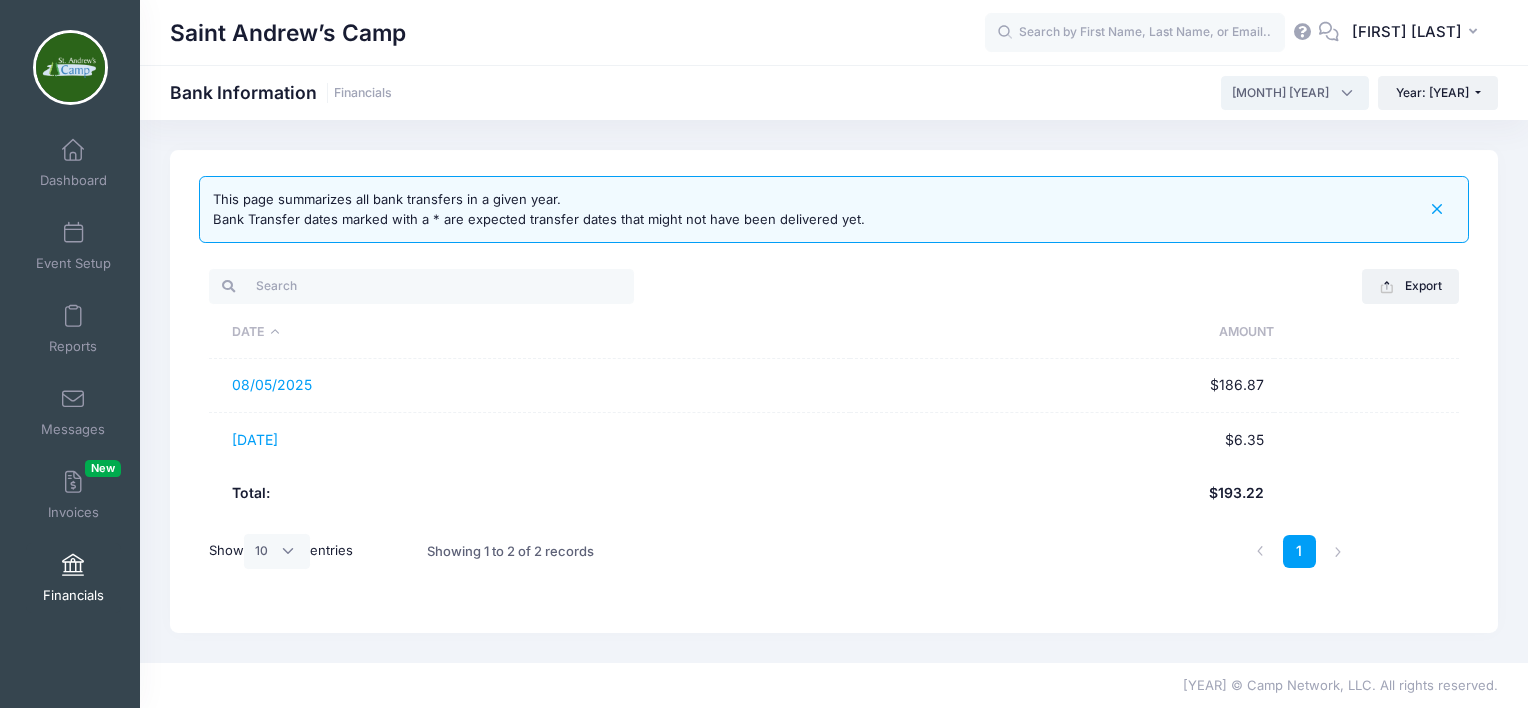 click on "[MONTH] [YEAR]" at bounding box center (1295, 93) 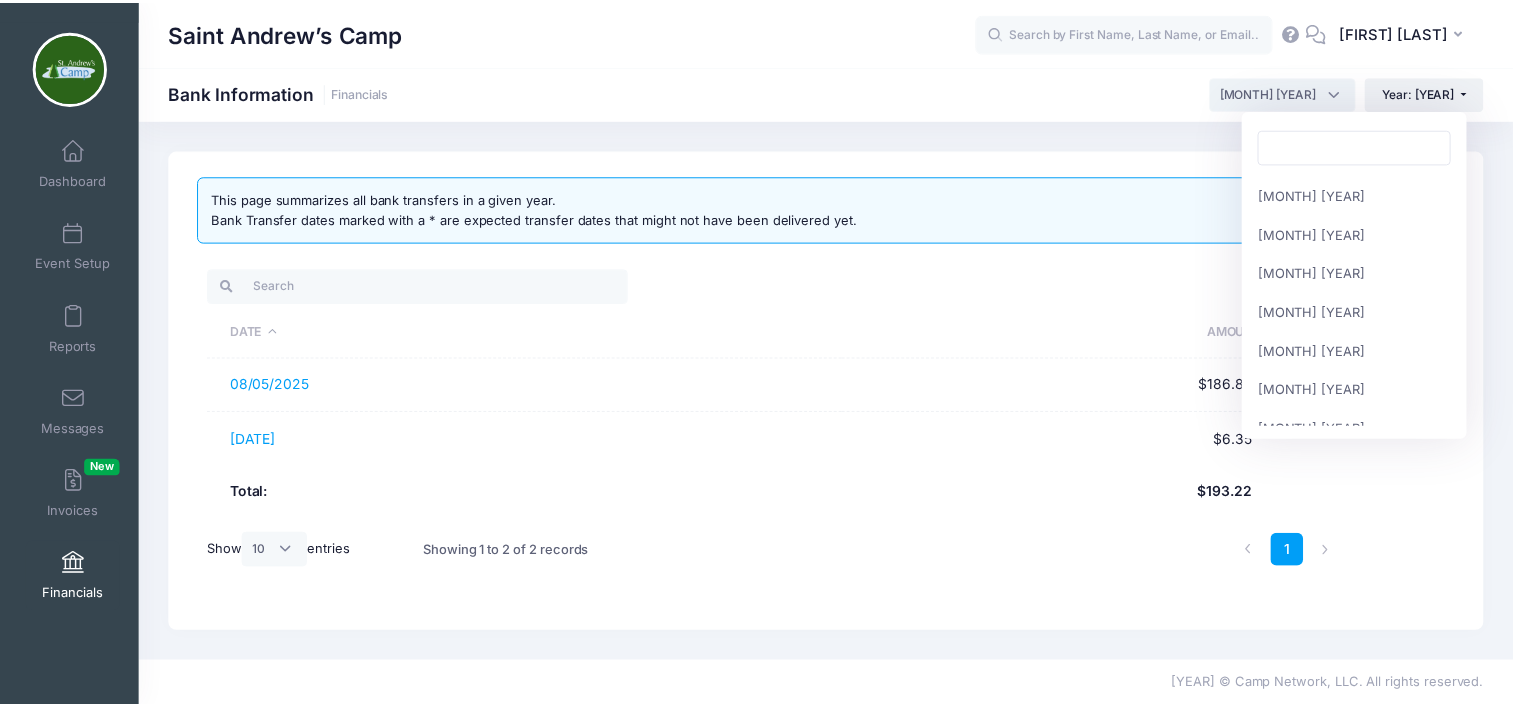 scroll, scrollTop: 195, scrollLeft: 0, axis: vertical 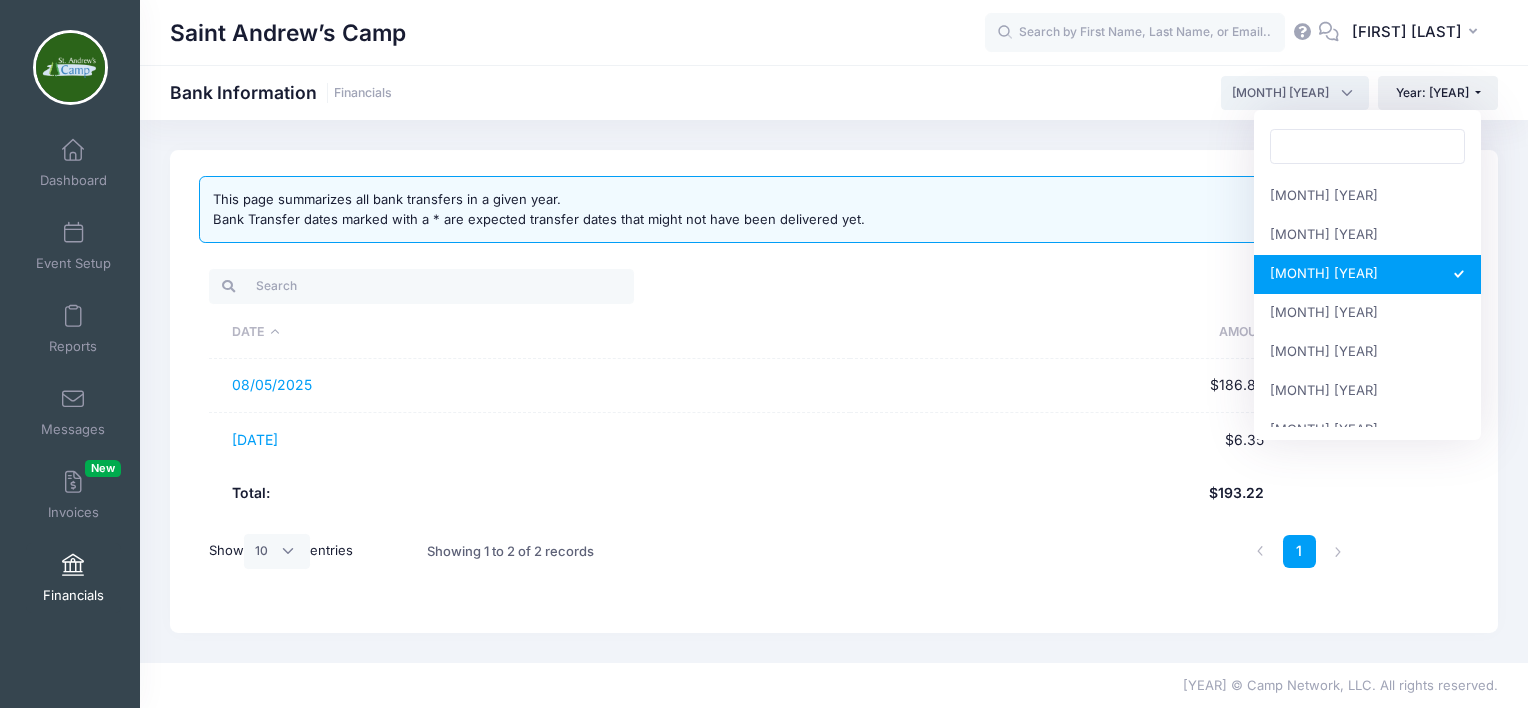 select on "7" 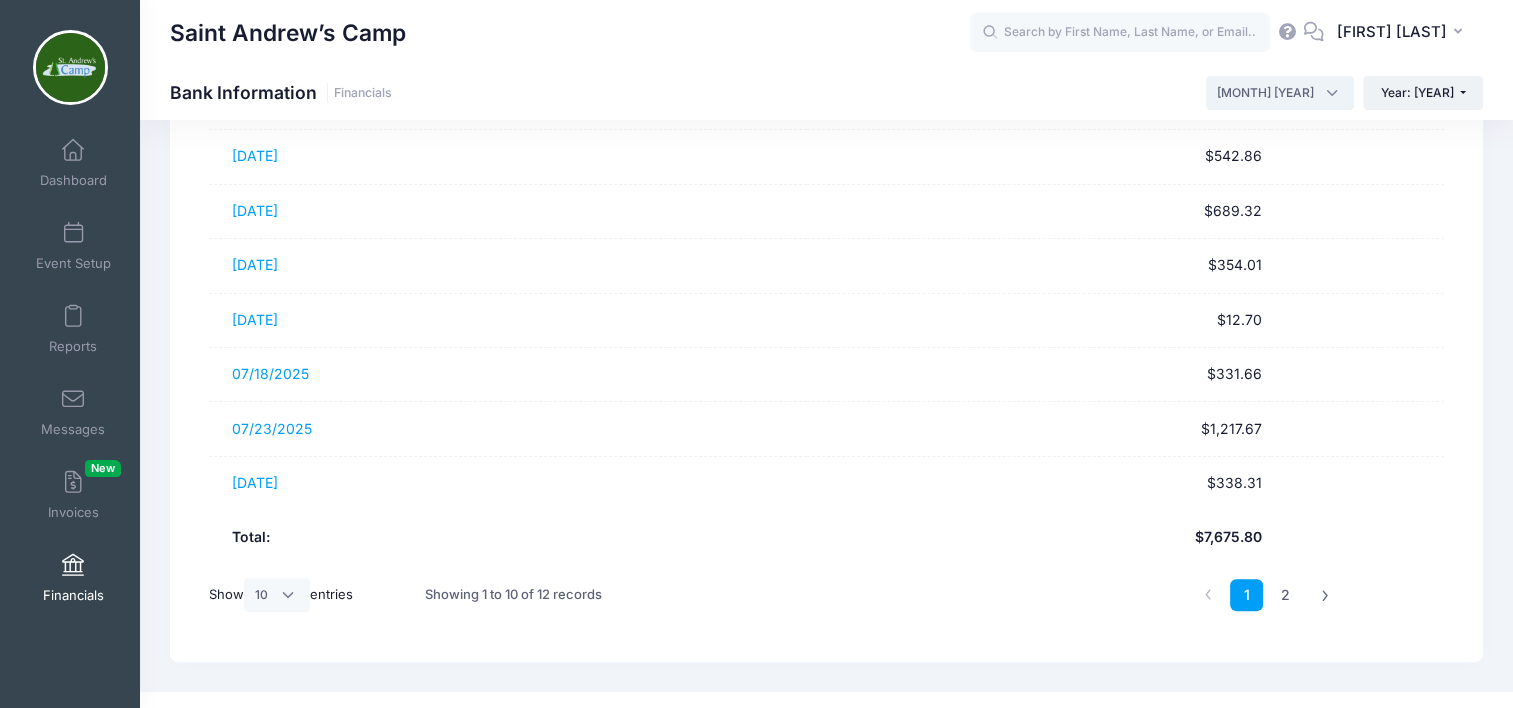 scroll, scrollTop: 393, scrollLeft: 0, axis: vertical 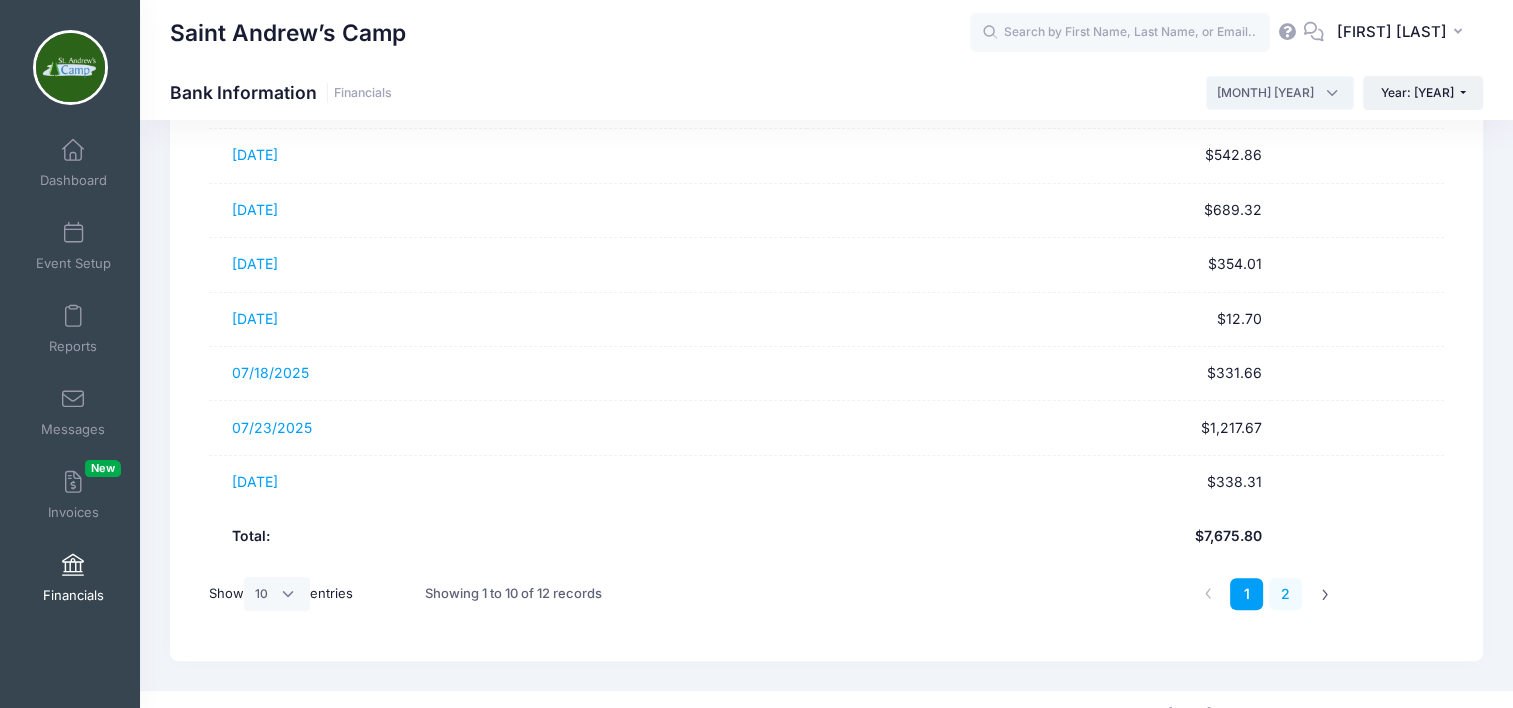 click on "2" at bounding box center (1285, 594) 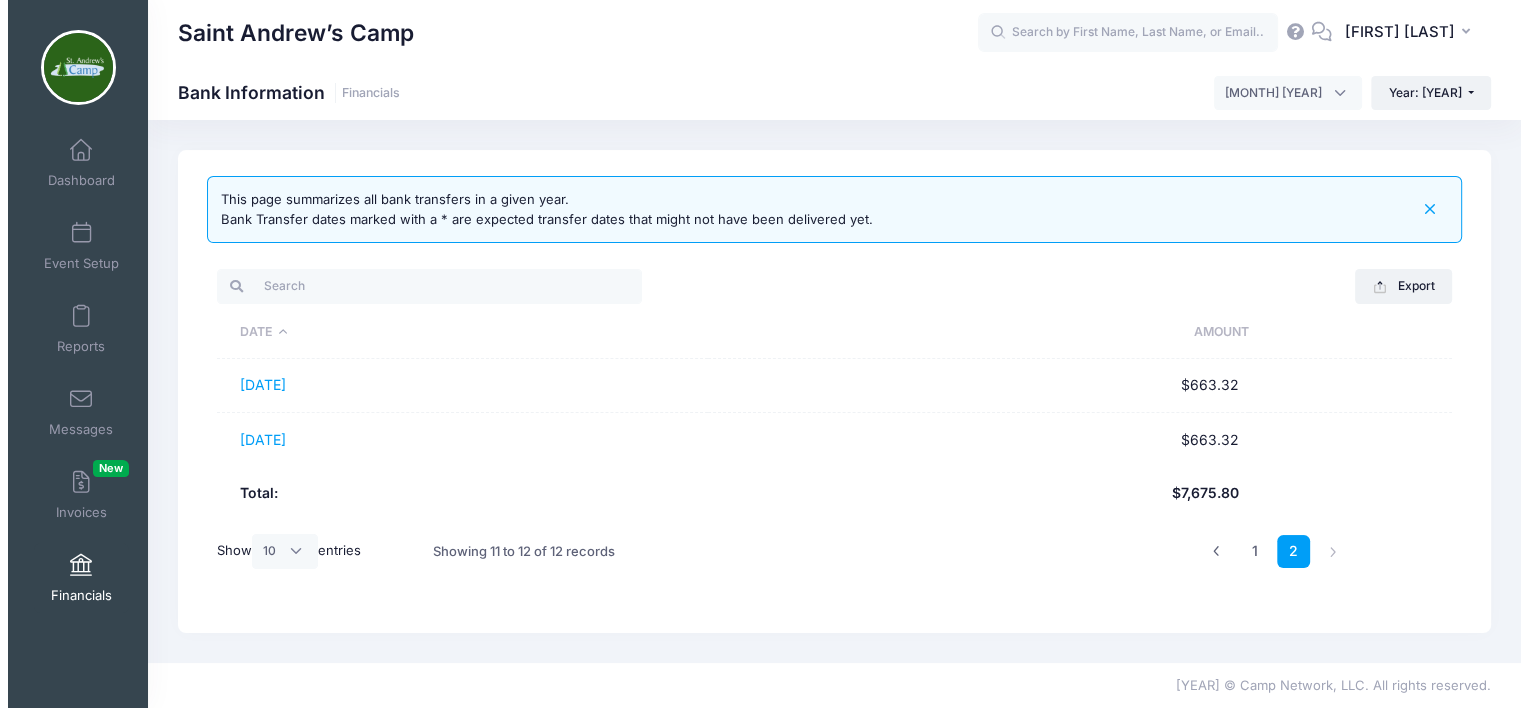 scroll, scrollTop: 0, scrollLeft: 0, axis: both 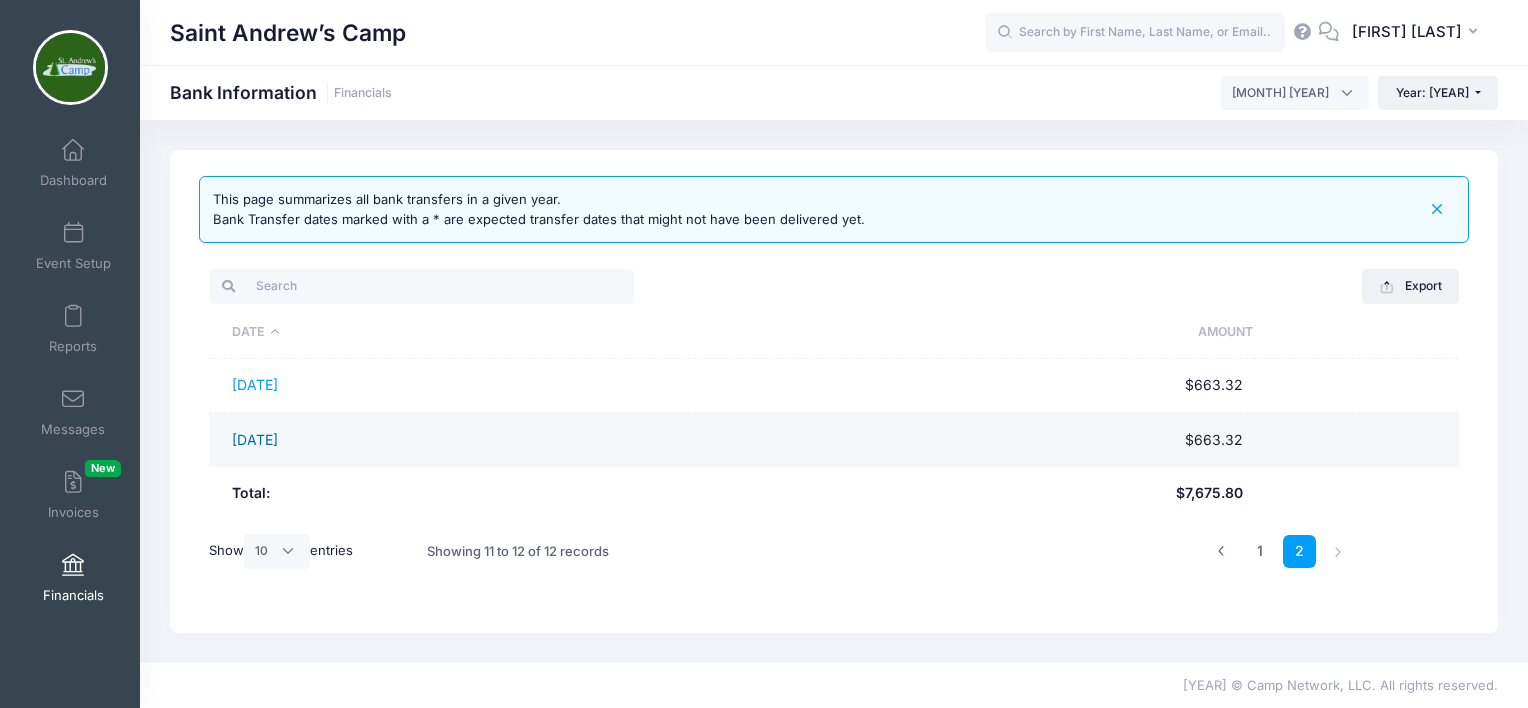 click on "[DATE]" at bounding box center (255, 439) 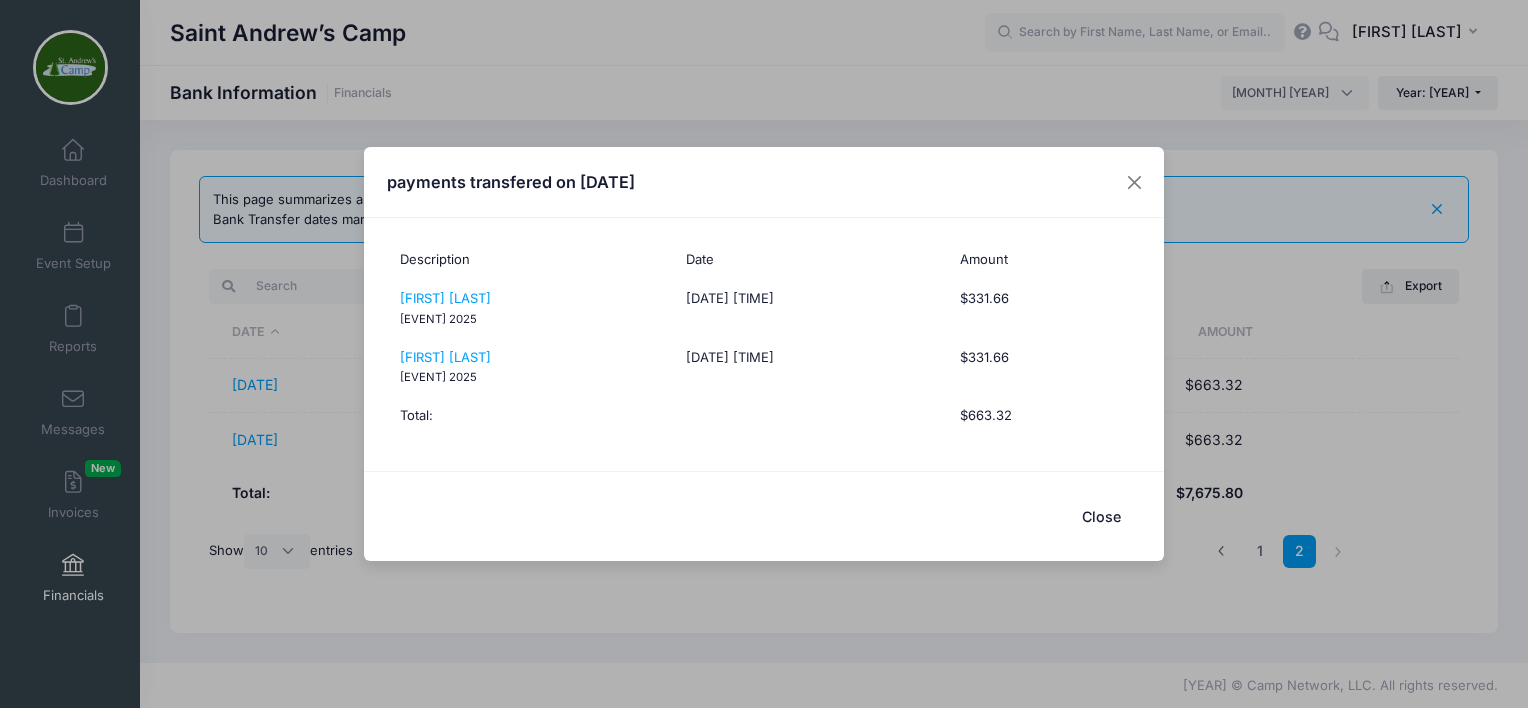 click on "Close" at bounding box center (1101, 516) 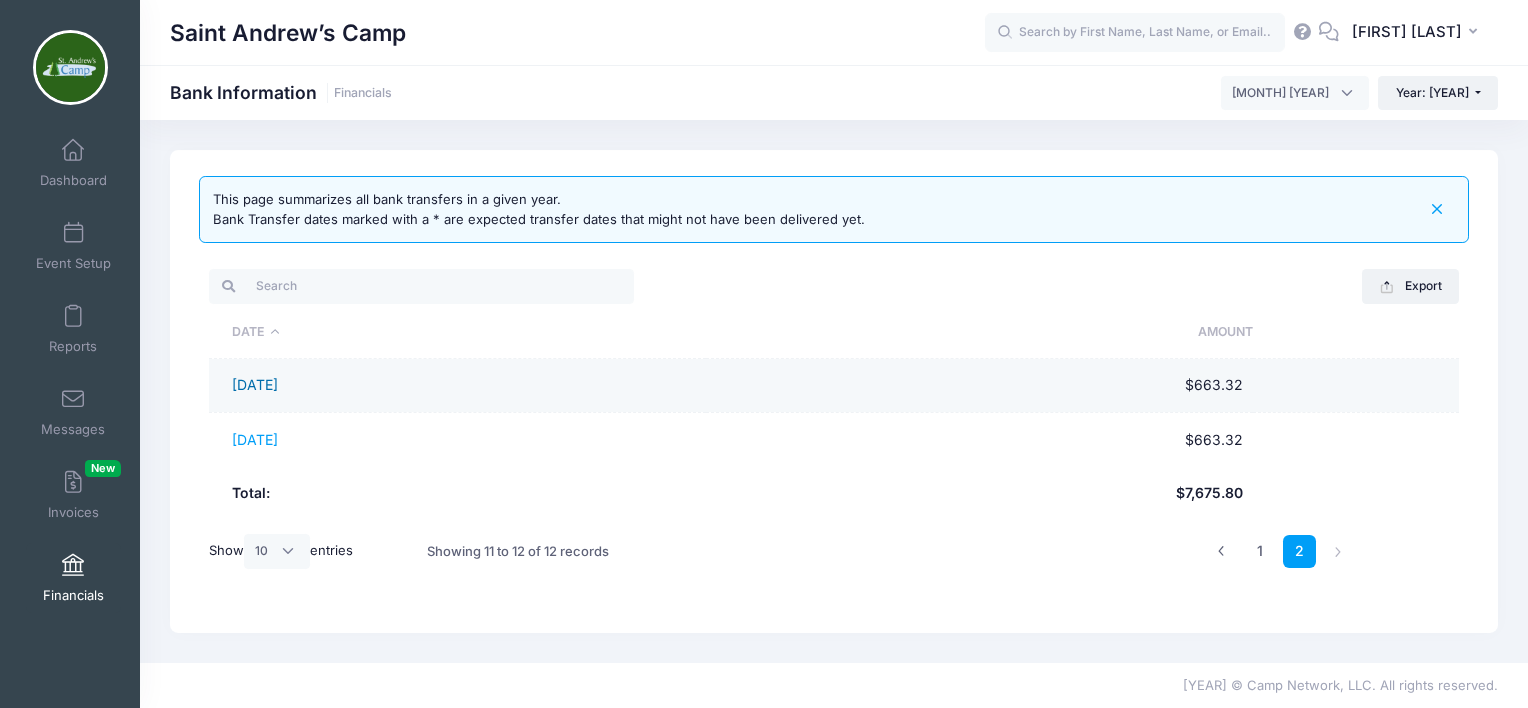 click on "[DATE]" at bounding box center [255, 384] 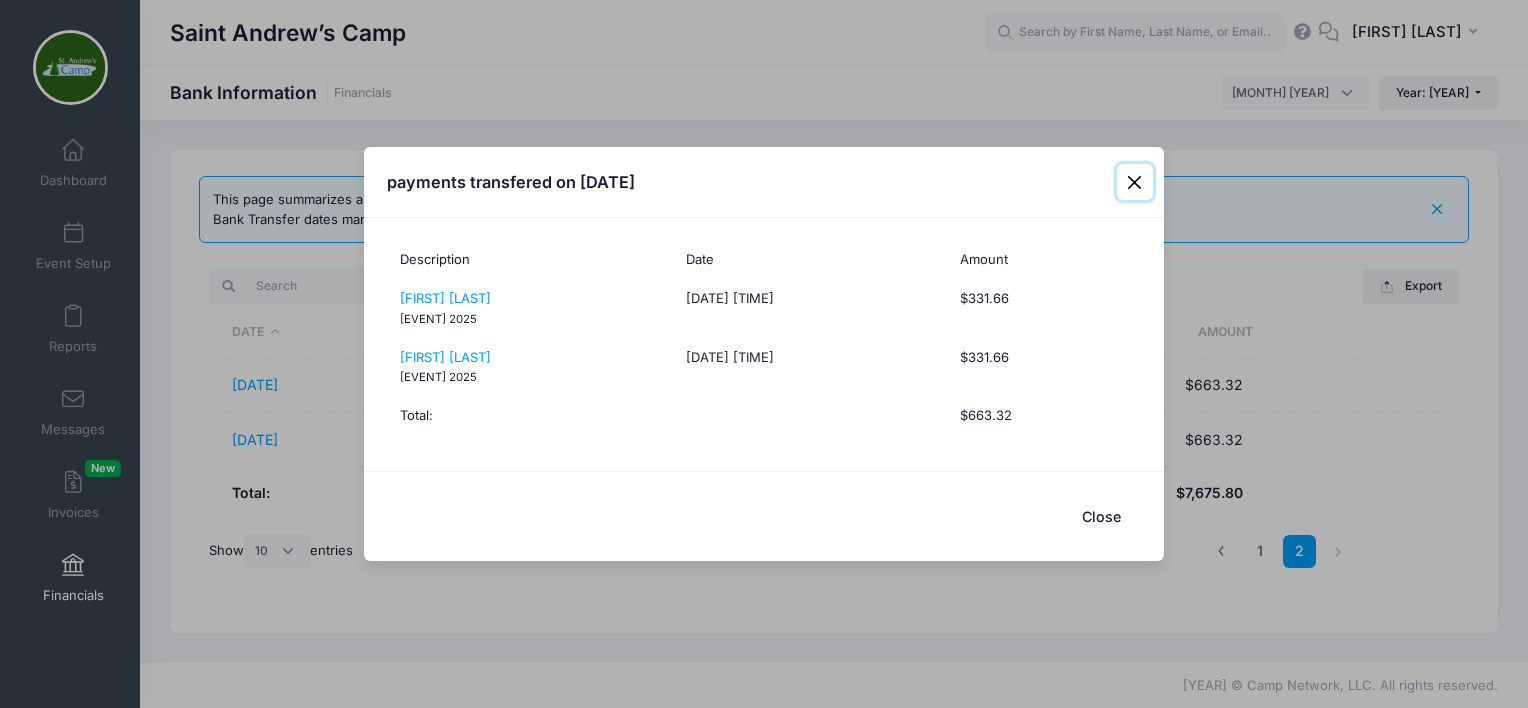 click at bounding box center (1135, 182) 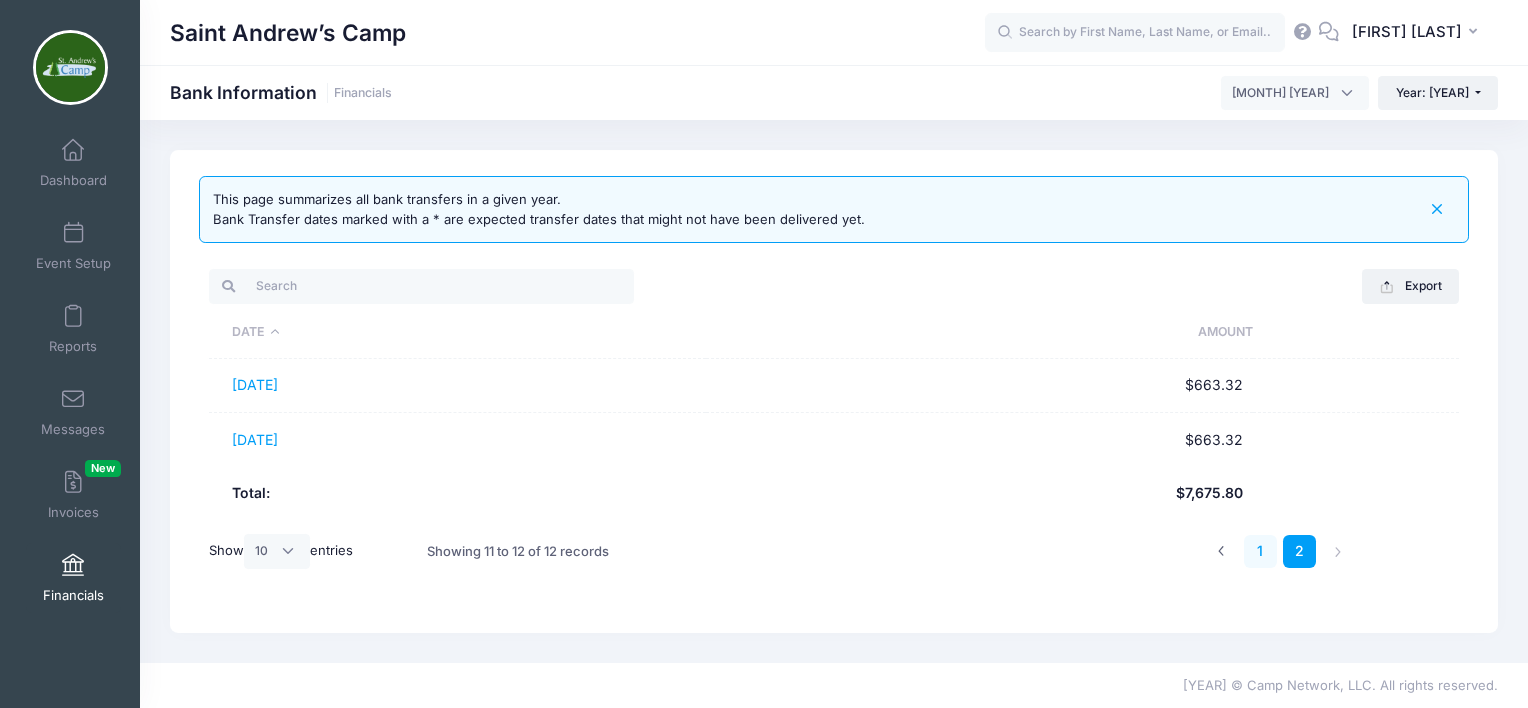 click on "1" at bounding box center [1260, 551] 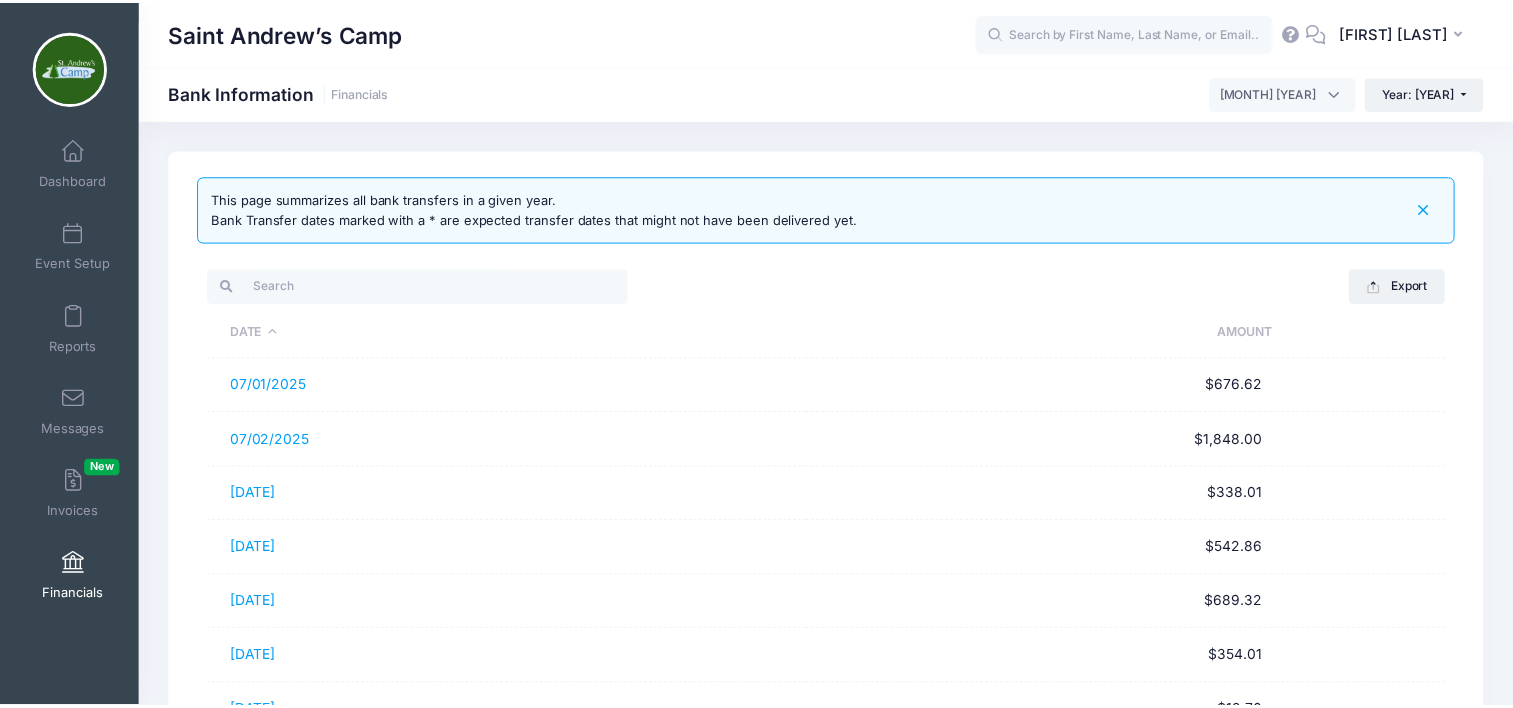 scroll, scrollTop: 419, scrollLeft: 0, axis: vertical 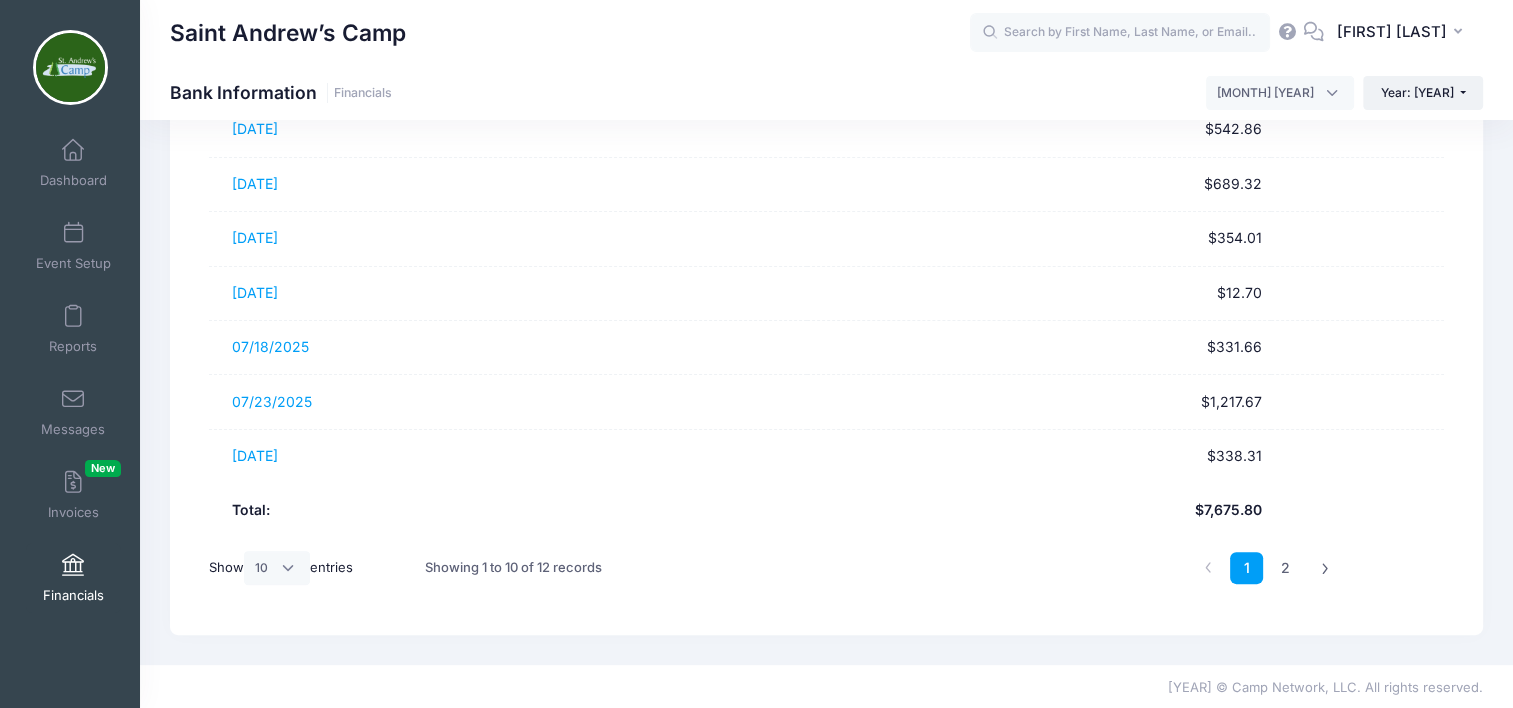 click on "This page summarizes all bank transfers in a given year. Bank Transfer dates marked with a * are expected transfer dates that might not have been delivered yet.
Export
Excel CSV Print
Date Amount
[DATE] $[AMOUNT] [DATE] $[AMOUNT] [DATE] $[AMOUNT] [DATE] $[AMOUNT] [DATE] $[AMOUNT] [DATE] $[AMOUNT] [DATE] $[AMOUNT] [DATE] $[AMOUNT] [DATE] $[AMOUNT] [DATE] $[AMOUNT]
Total: $[AMOUNT]
Show  All 10 25 50  entries Showing 1 to 10 of 12 records 1 2" at bounding box center (826, 183) 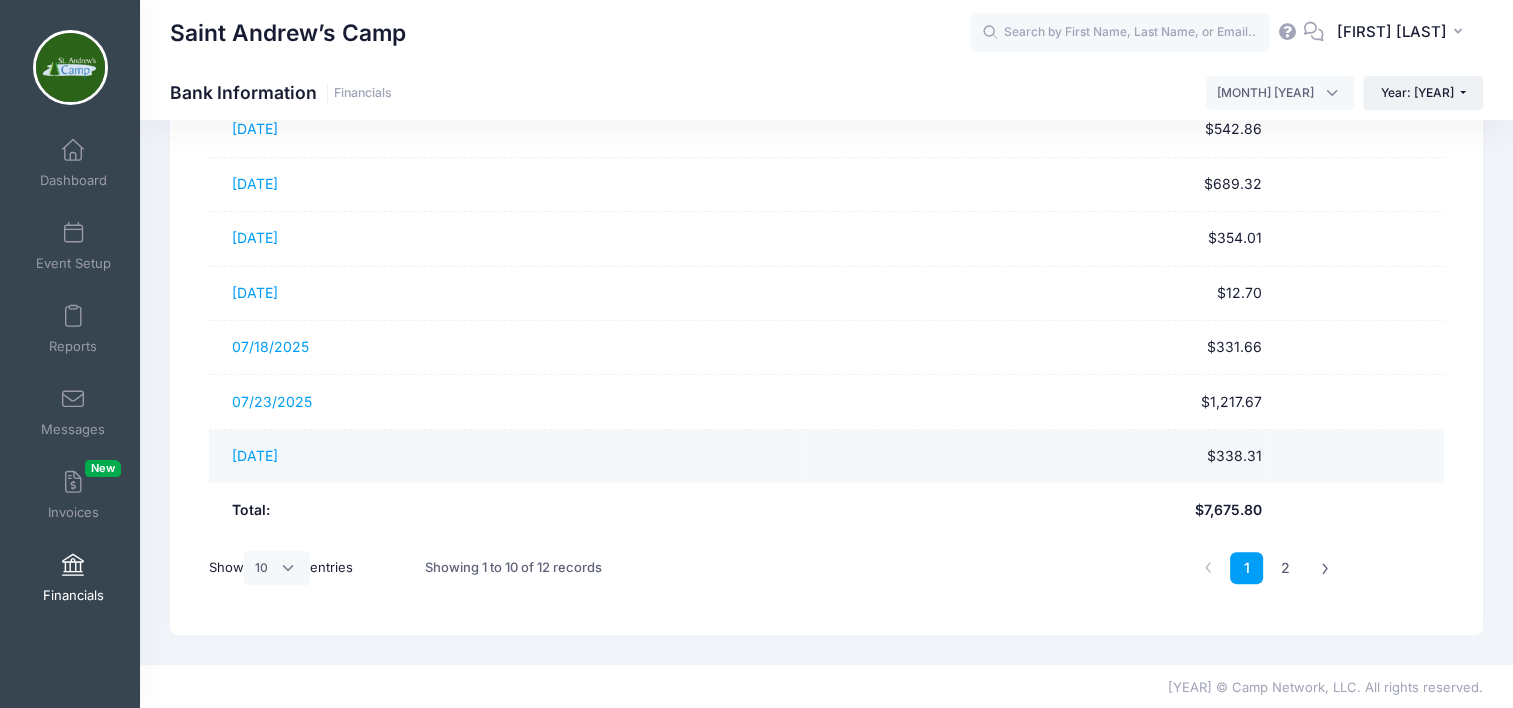 click on "[DATE]" at bounding box center (507, 456) 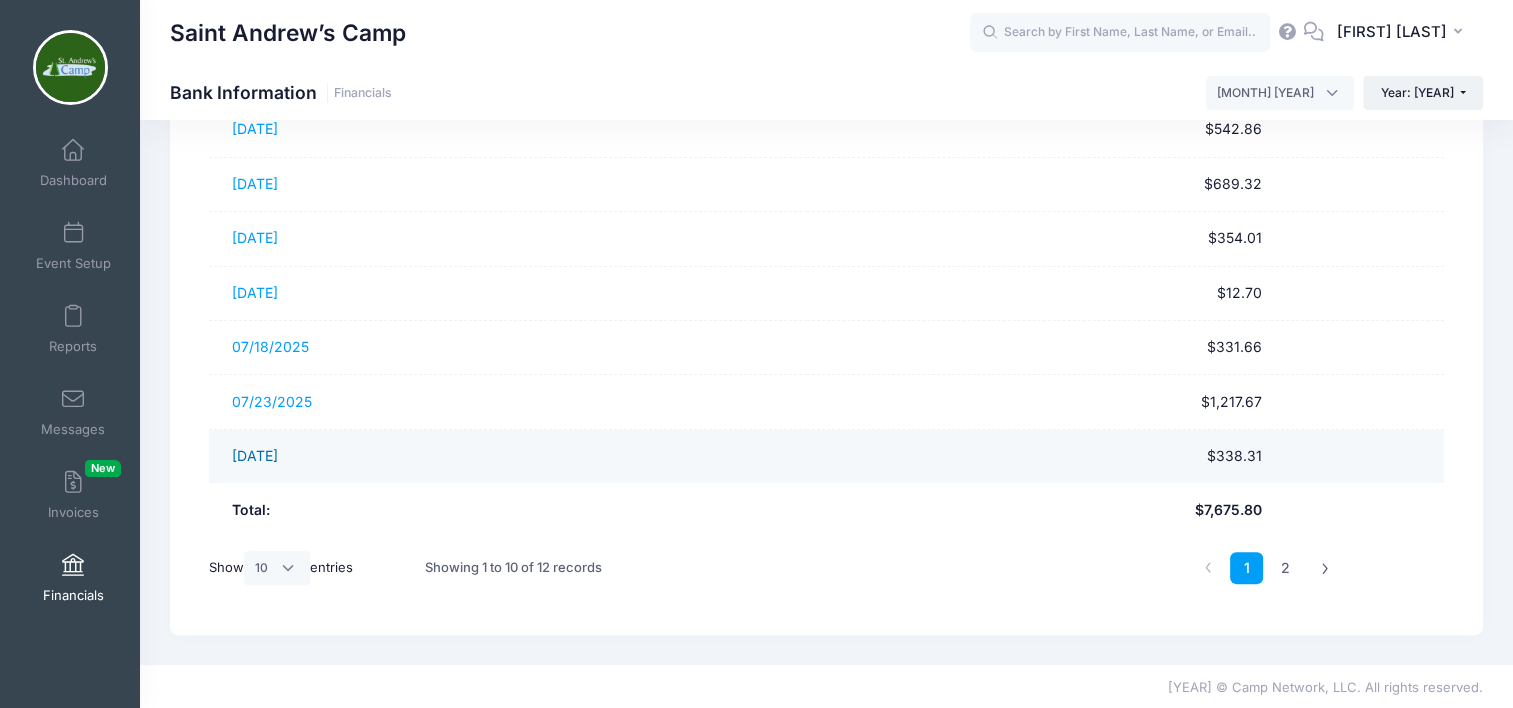 click on "[DATE]" at bounding box center [255, 455] 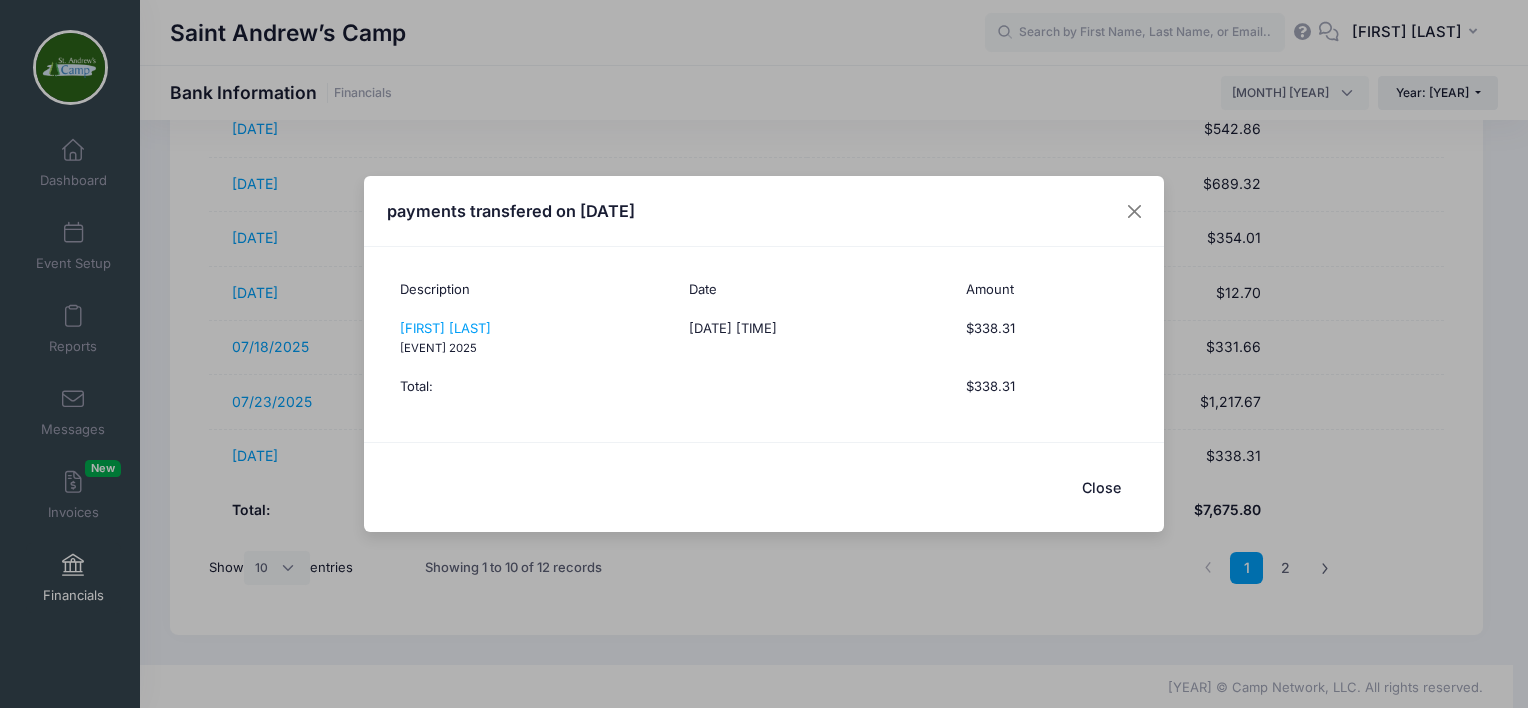 click on "Close" at bounding box center [1101, 487] 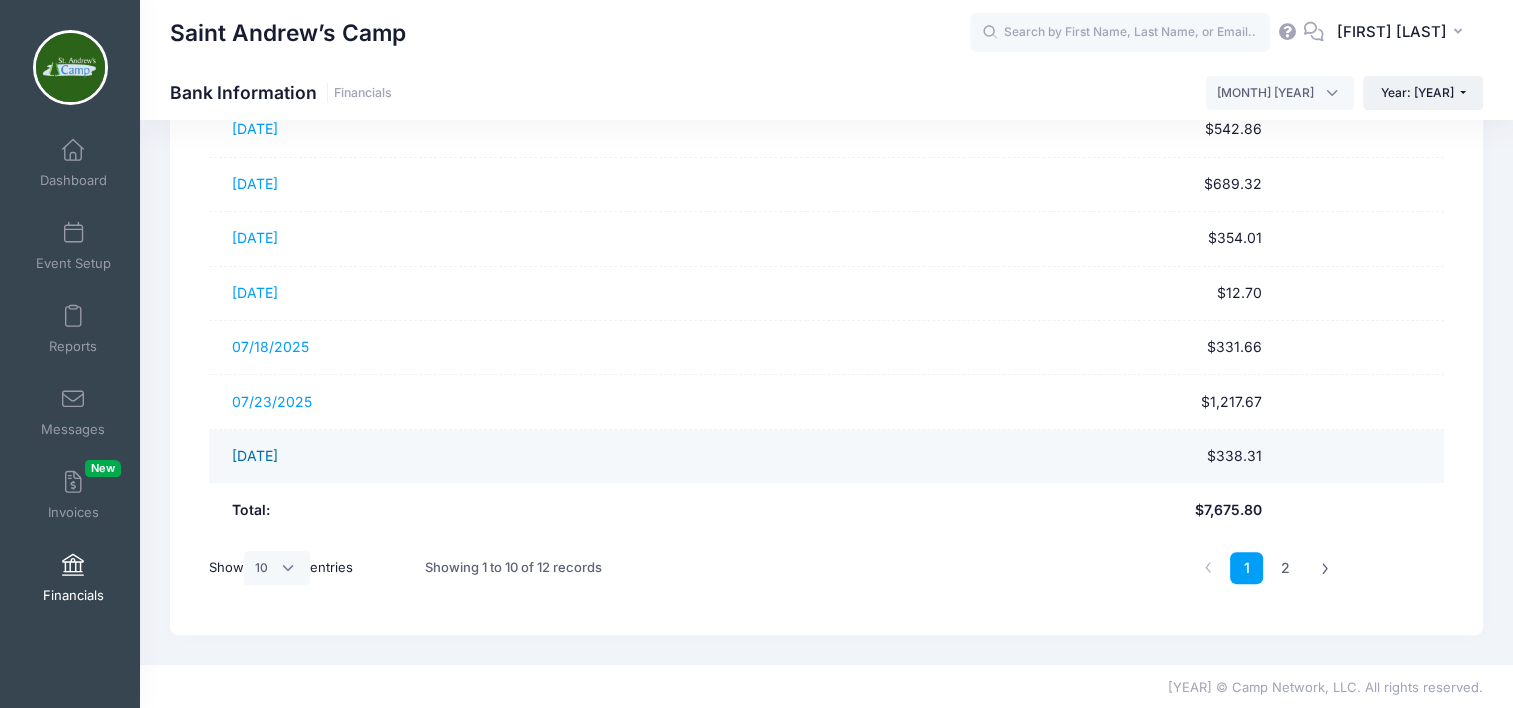 click on "[DATE]" at bounding box center (255, 455) 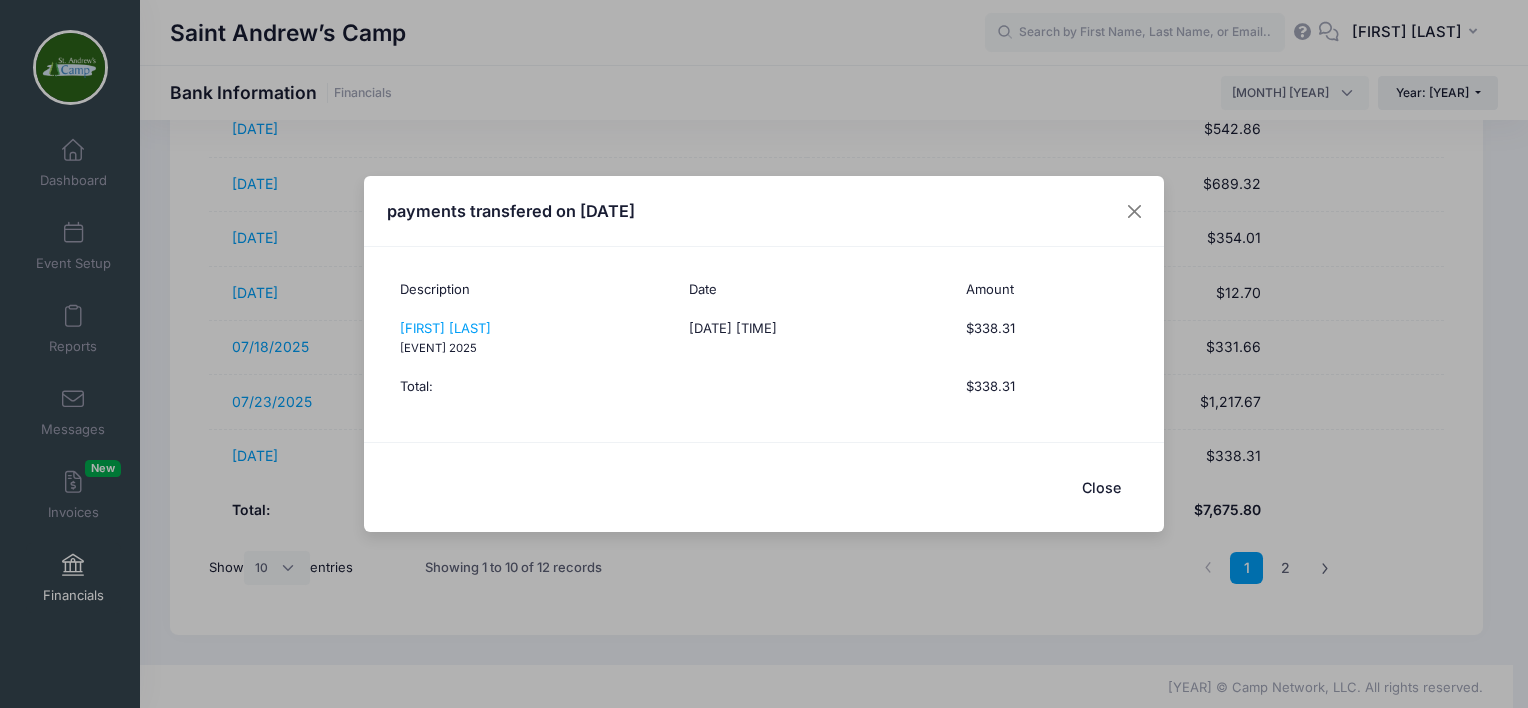 click on "Close" at bounding box center [1101, 487] 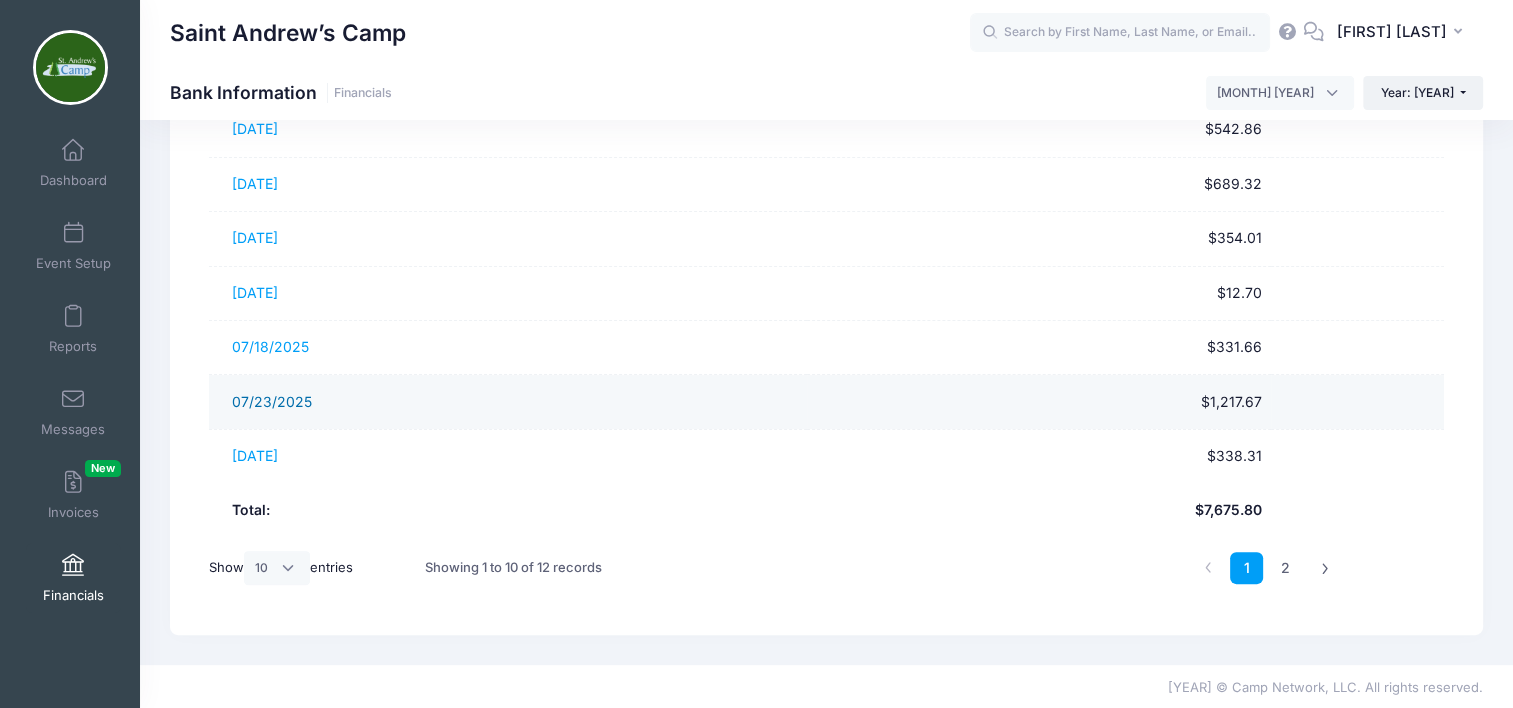 click on "07/23/2025" at bounding box center [272, 401] 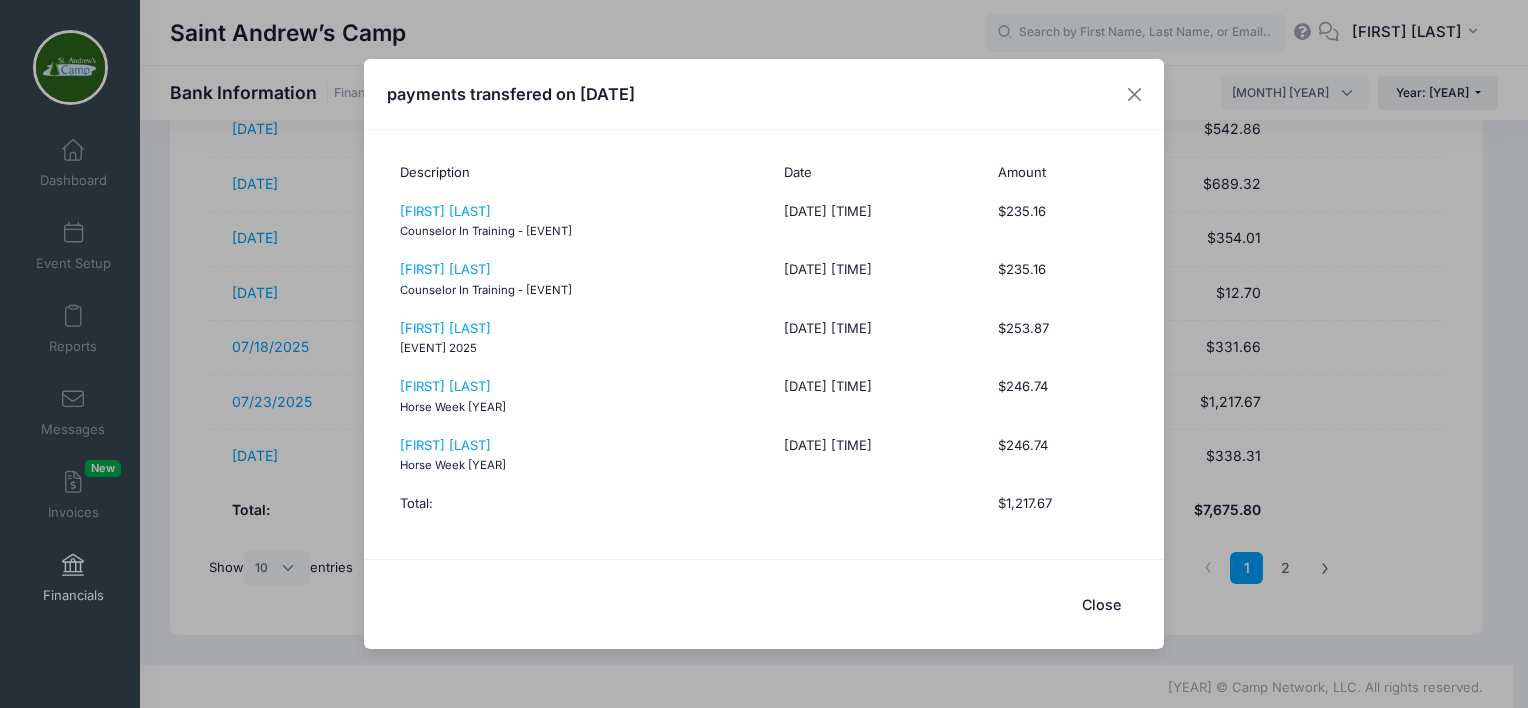click on "Close" at bounding box center (1101, 604) 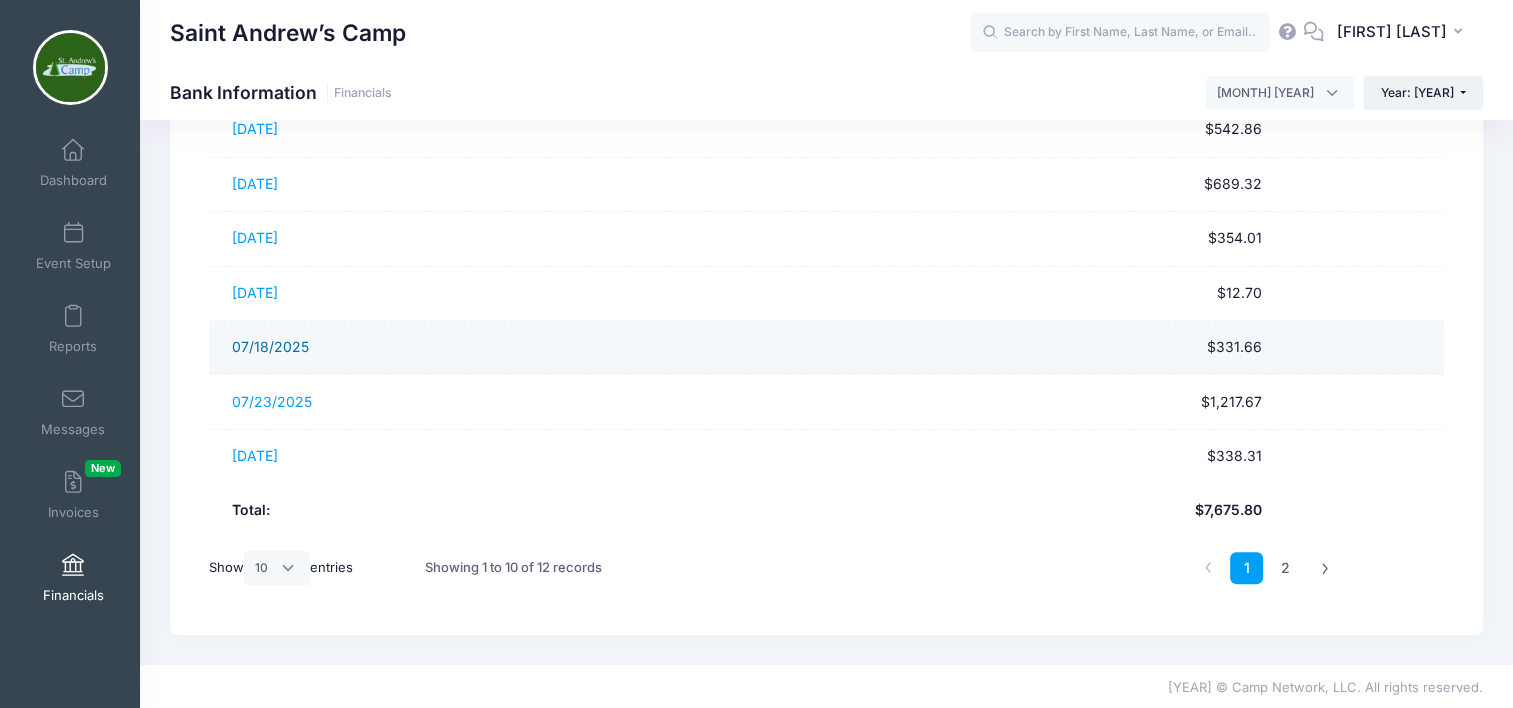 click on "07/18/2025" at bounding box center [270, 346] 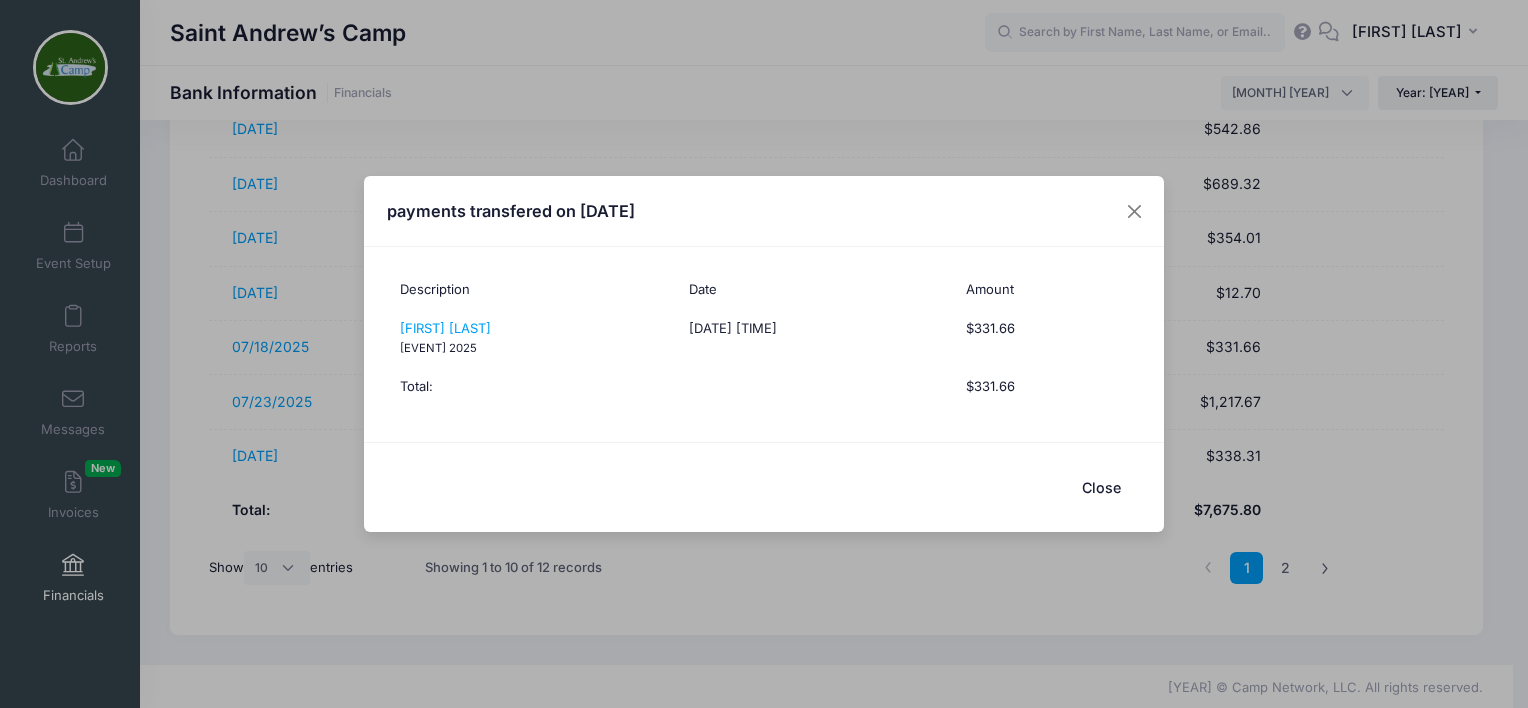 click on "Close" at bounding box center (1101, 487) 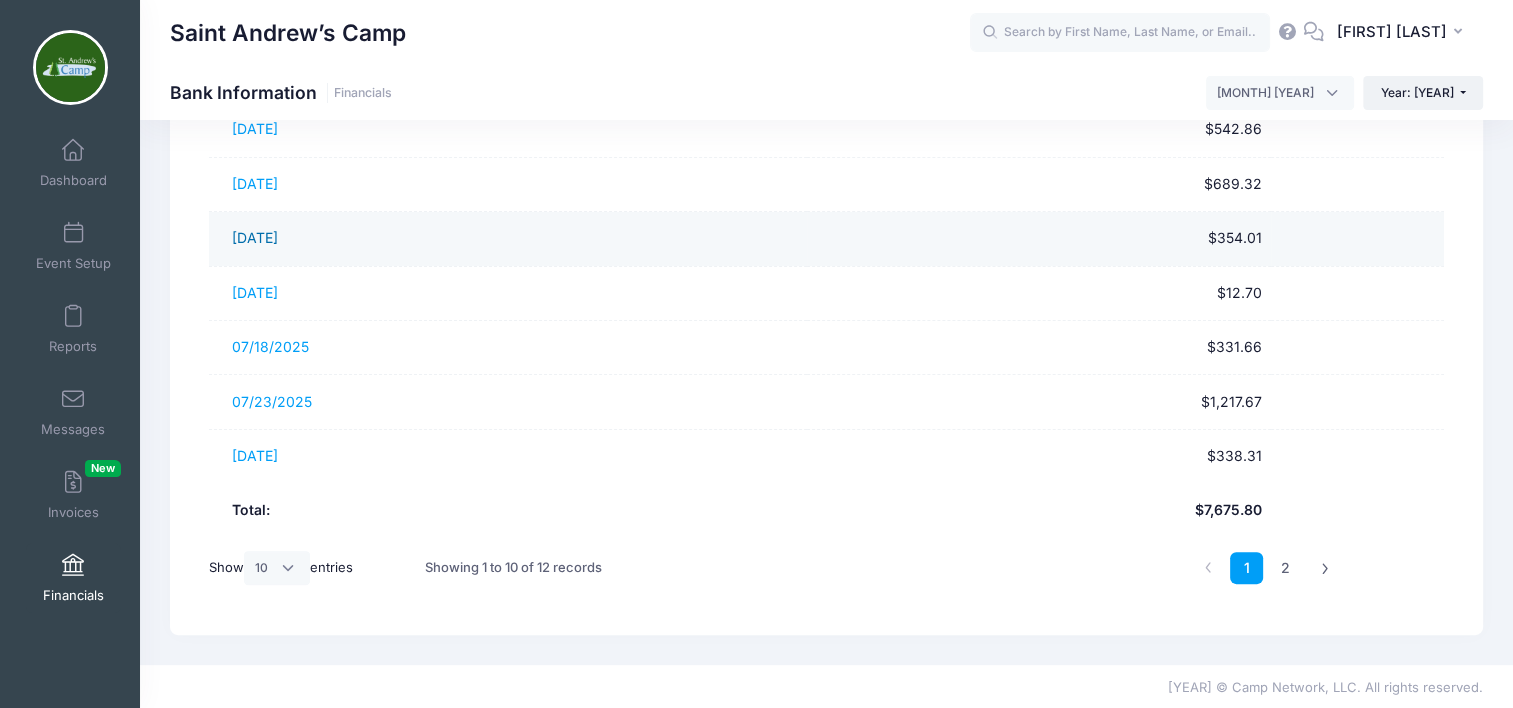 click on "[DATE]" at bounding box center (255, 237) 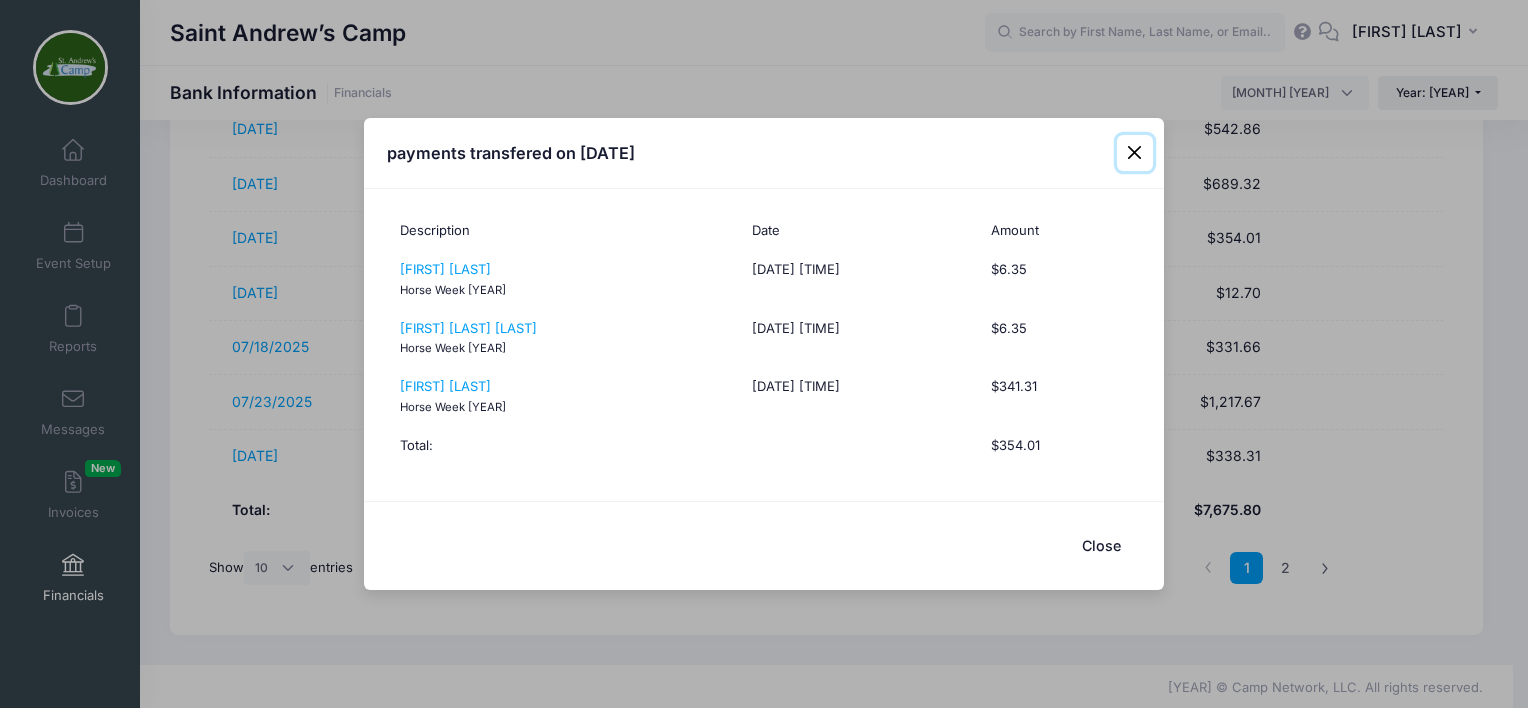 click at bounding box center [1135, 153] 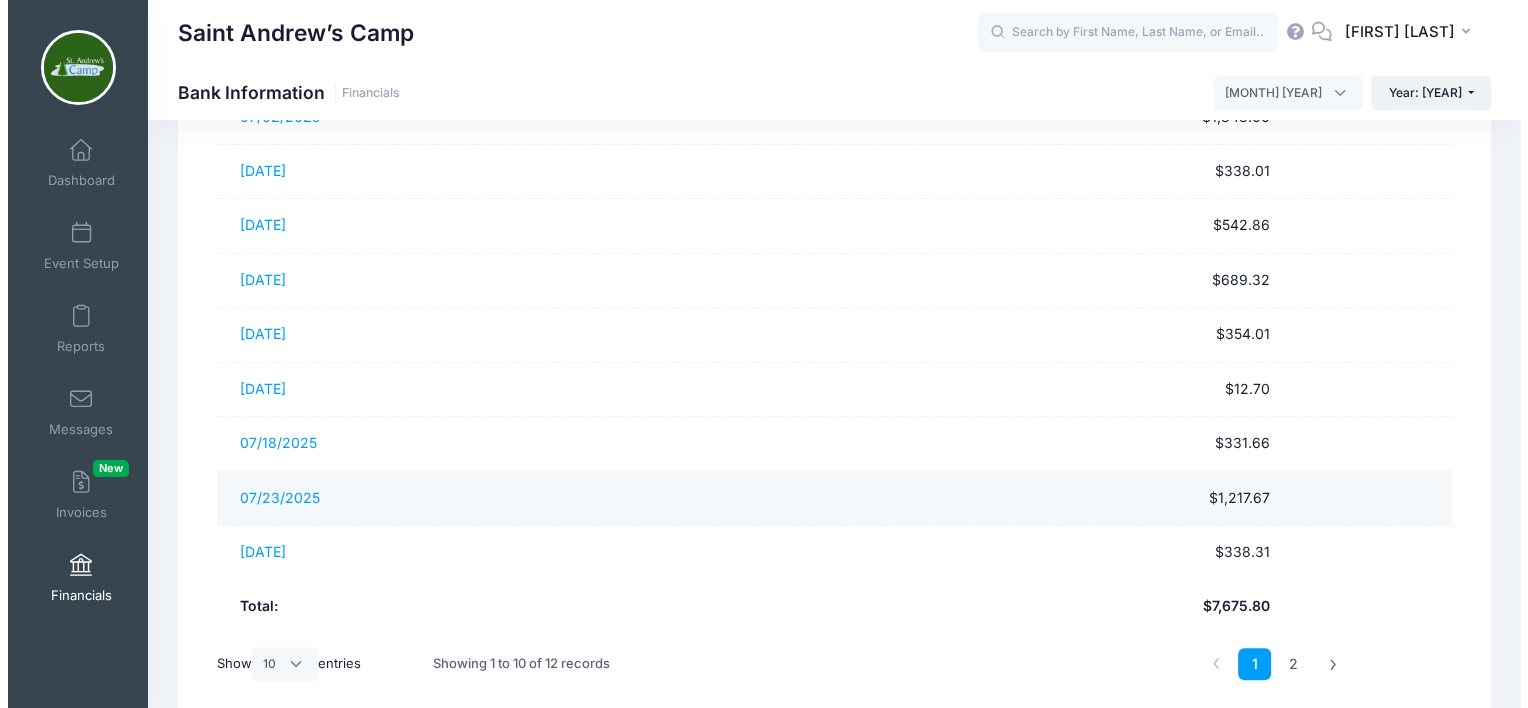 scroll, scrollTop: 324, scrollLeft: 0, axis: vertical 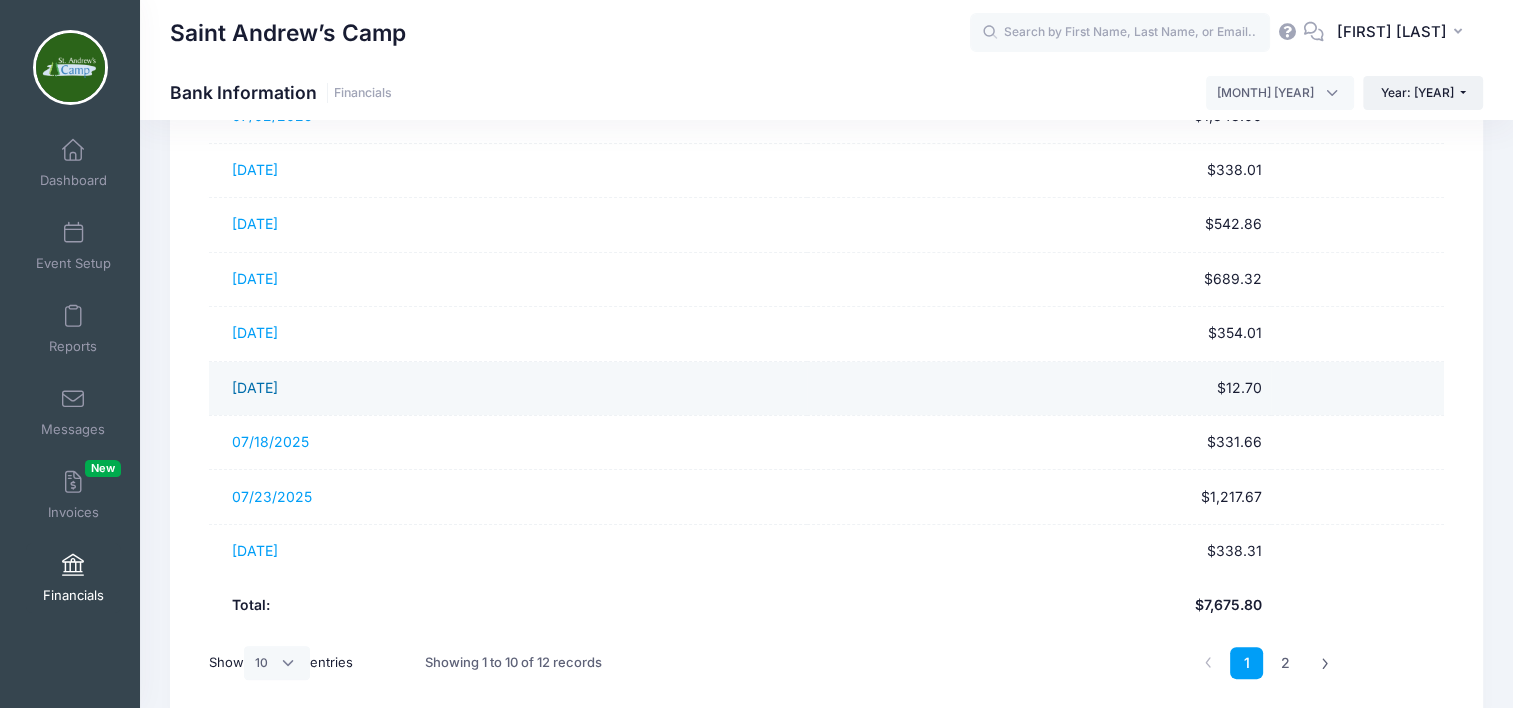 click on "[DATE]" at bounding box center (255, 387) 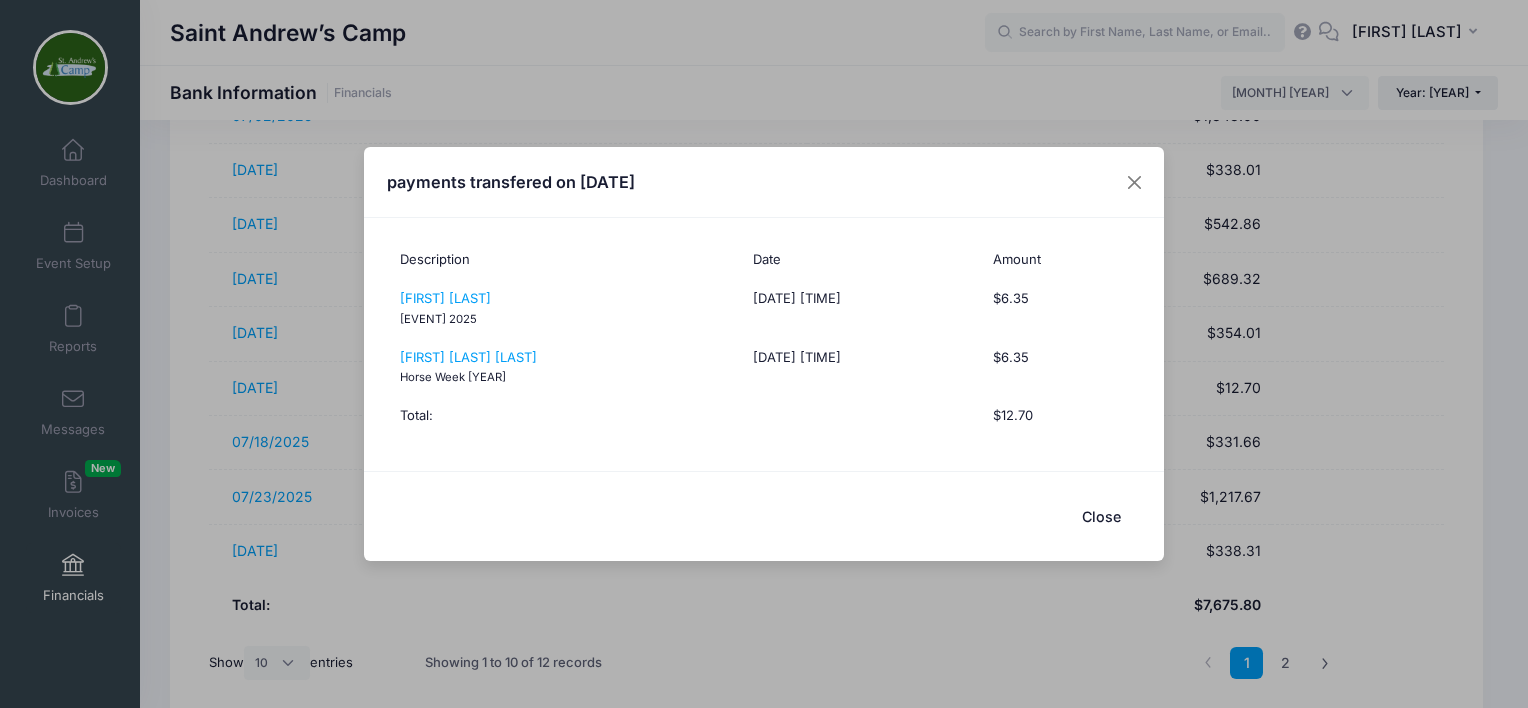click on "Close" at bounding box center (1101, 516) 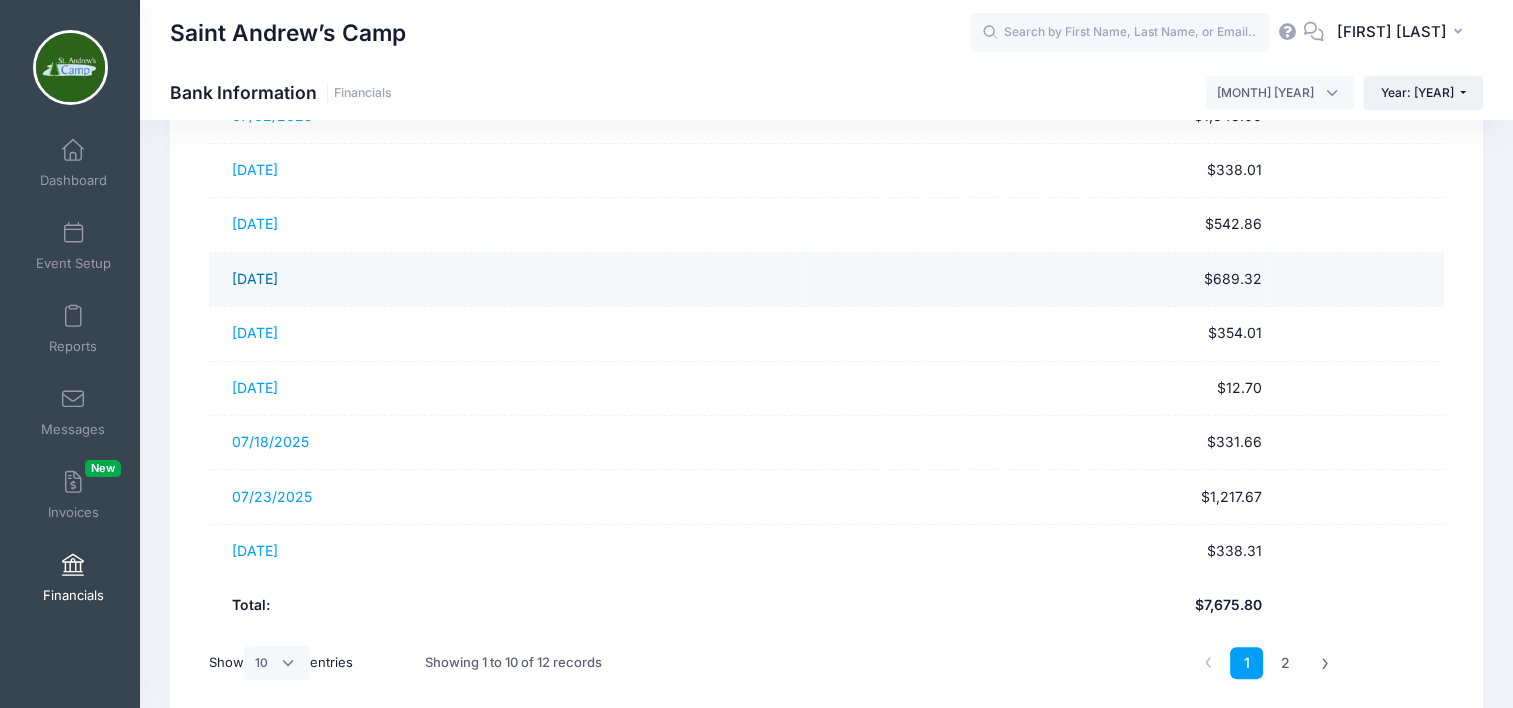 click on "[DATE]" at bounding box center (255, 278) 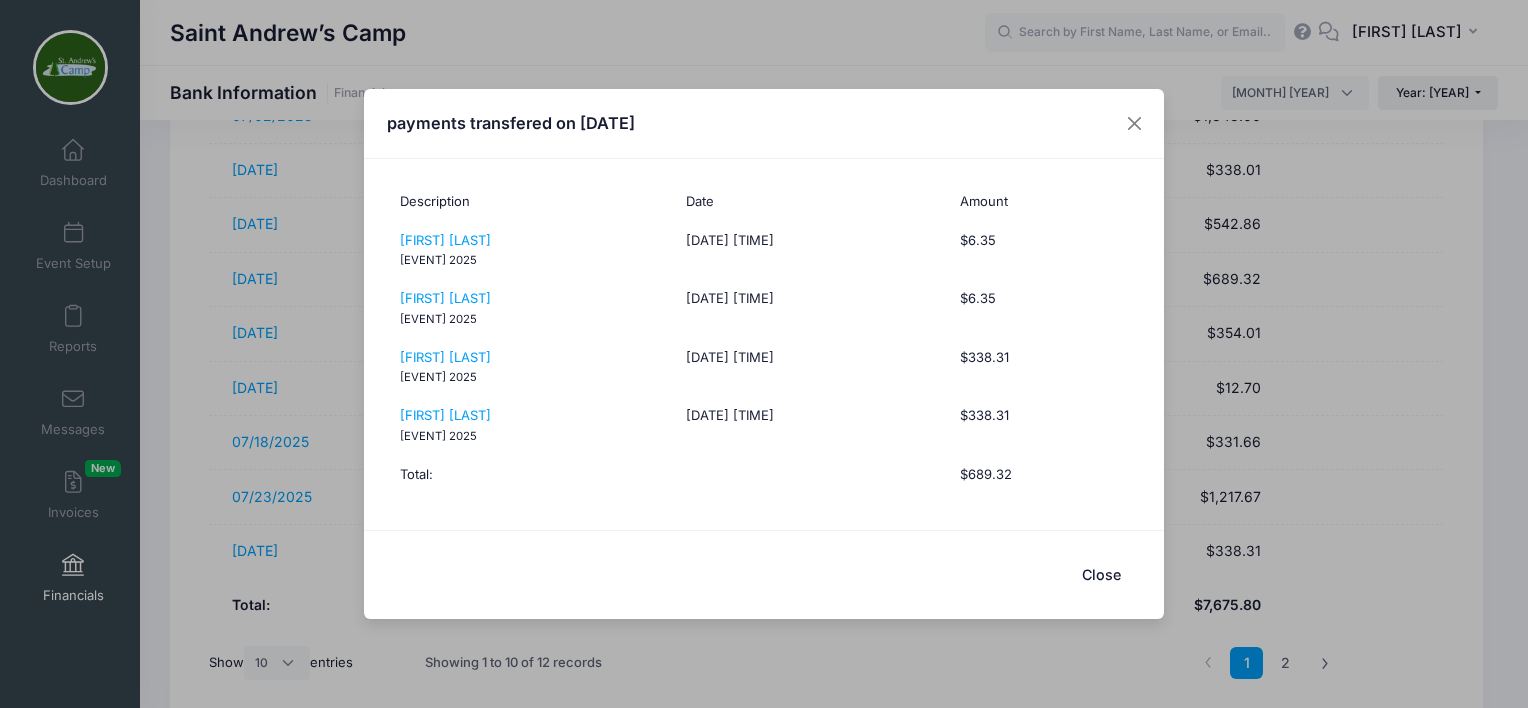 click on "Close" at bounding box center [1101, 575] 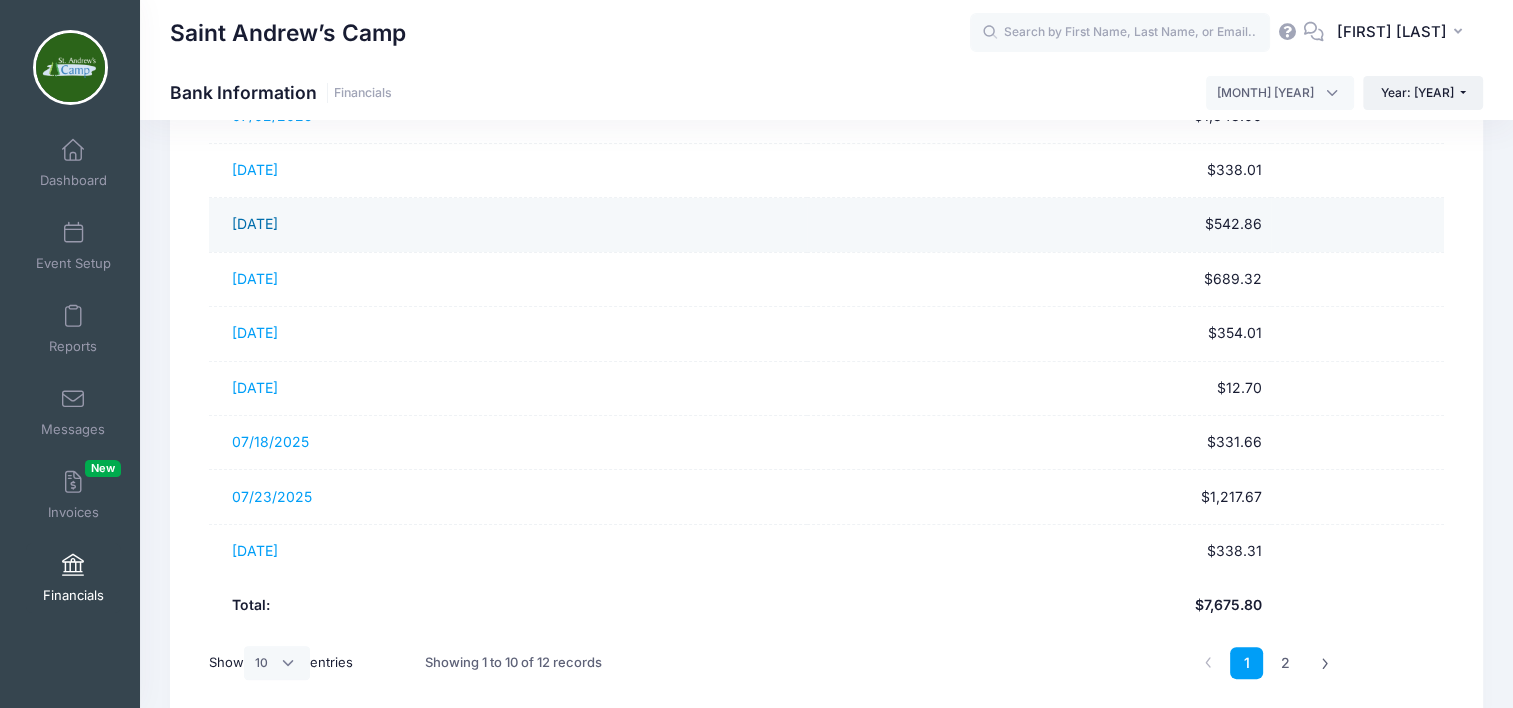 click on "[DATE]" at bounding box center (255, 223) 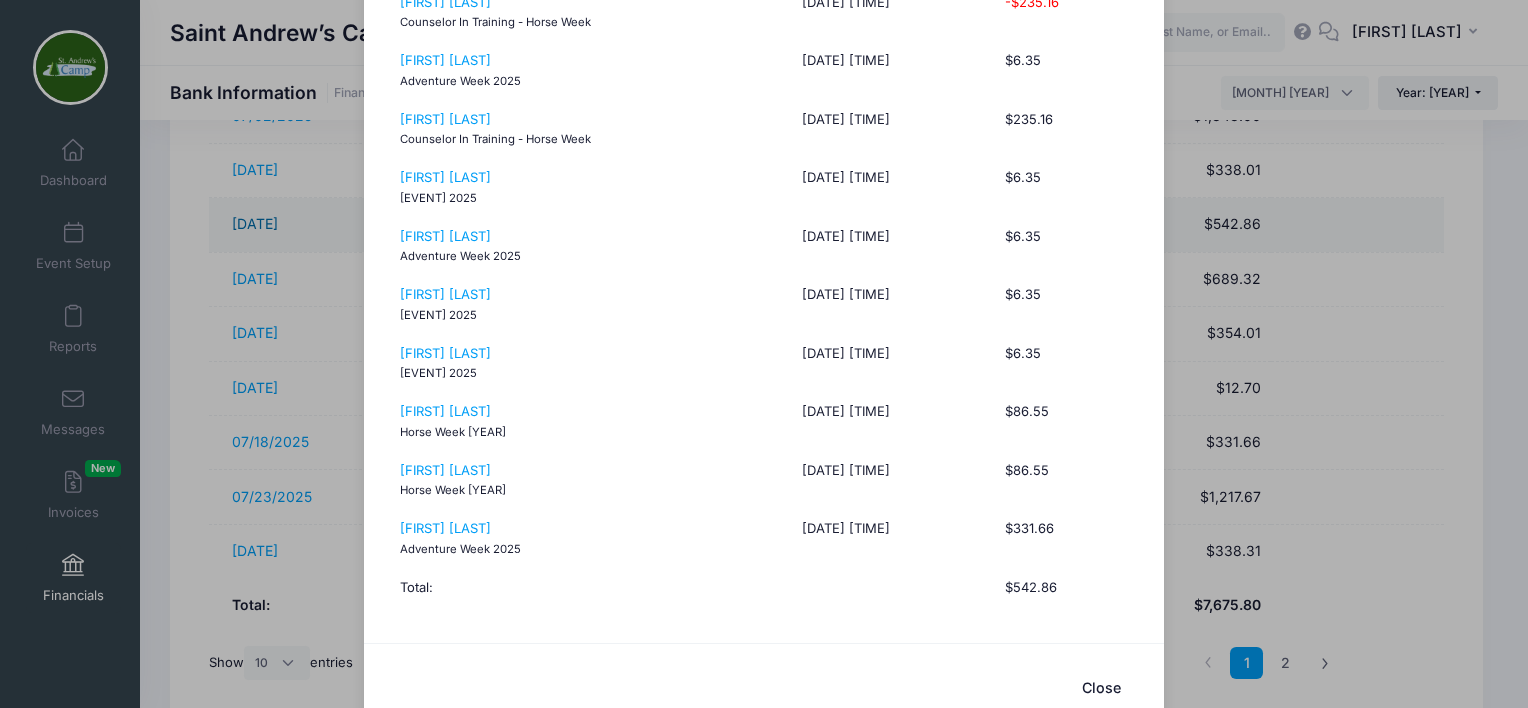 scroll, scrollTop: 236, scrollLeft: 0, axis: vertical 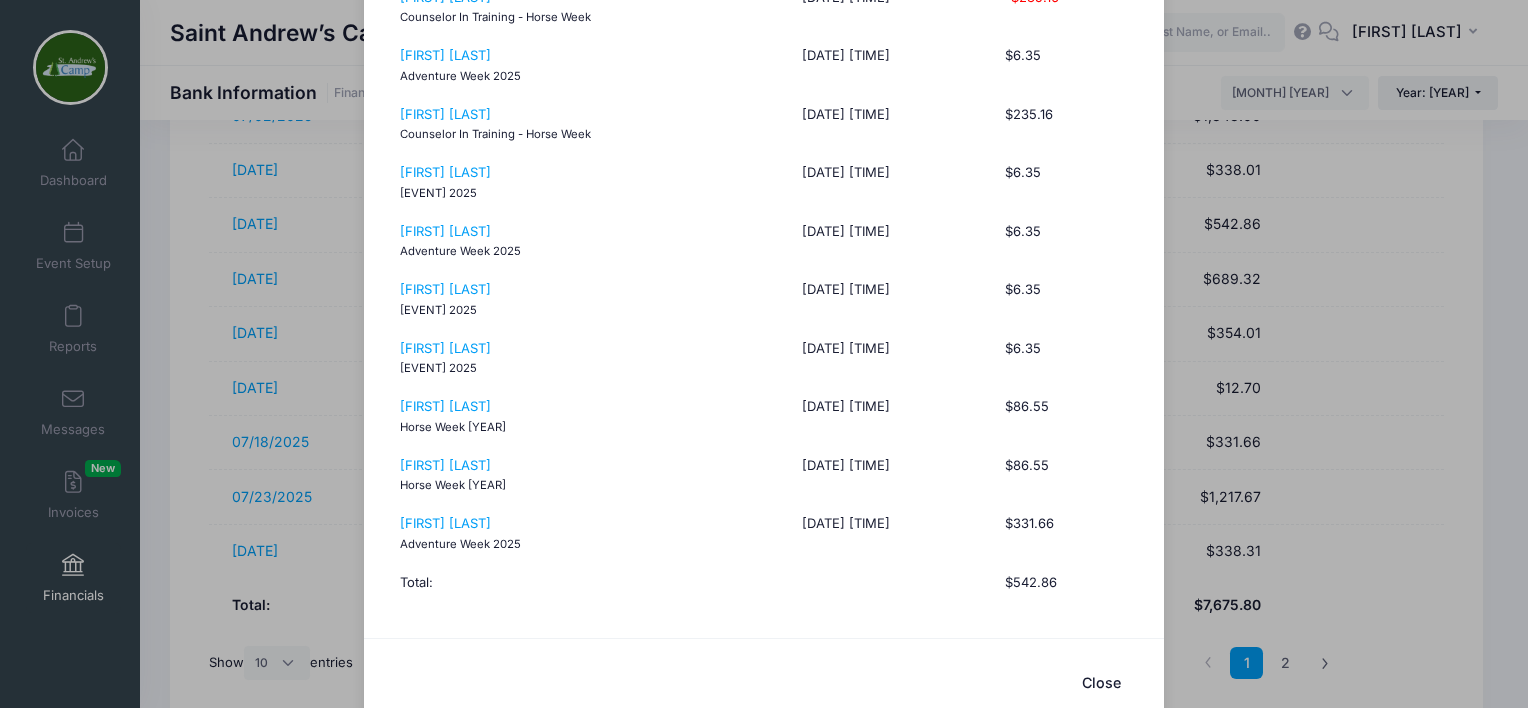 click on "Close" at bounding box center [1101, 682] 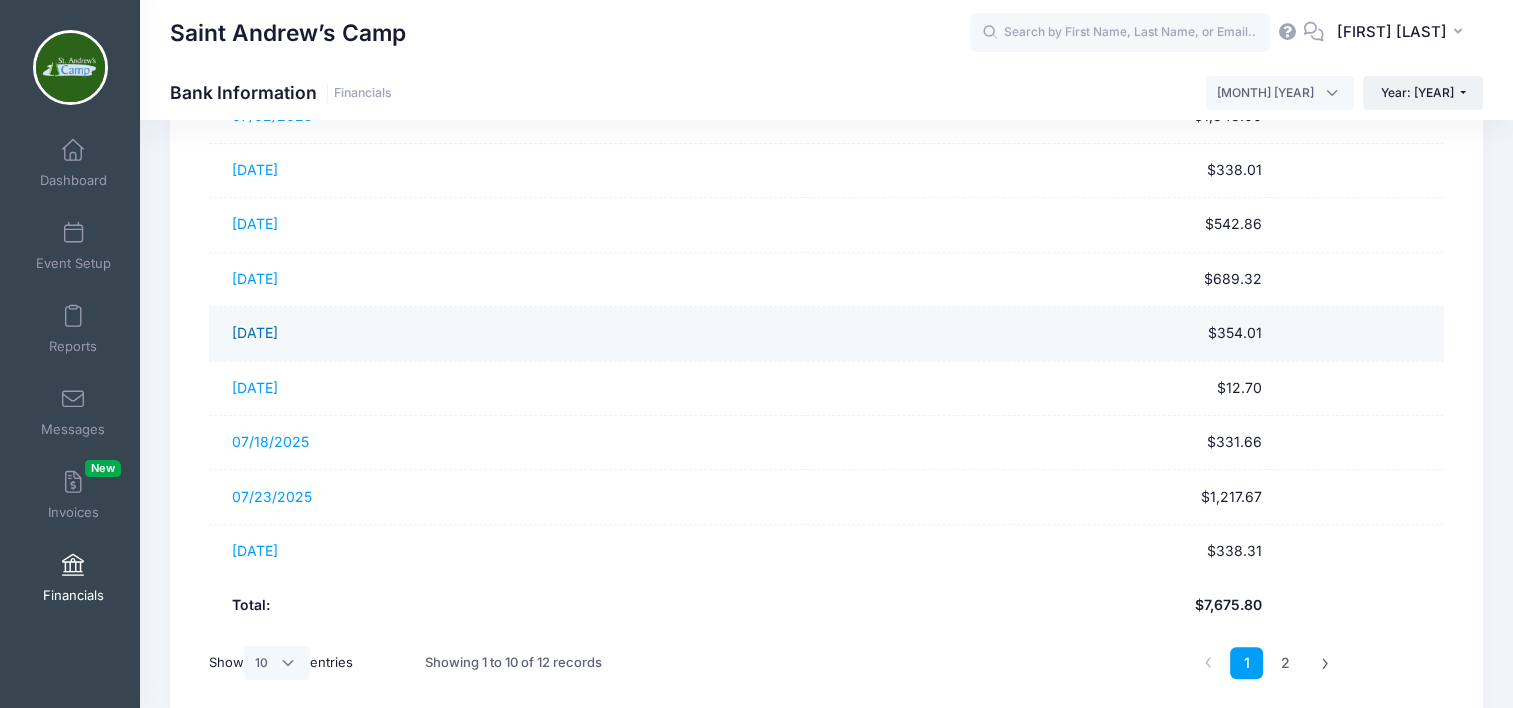 click on "[DATE]" at bounding box center [255, 332] 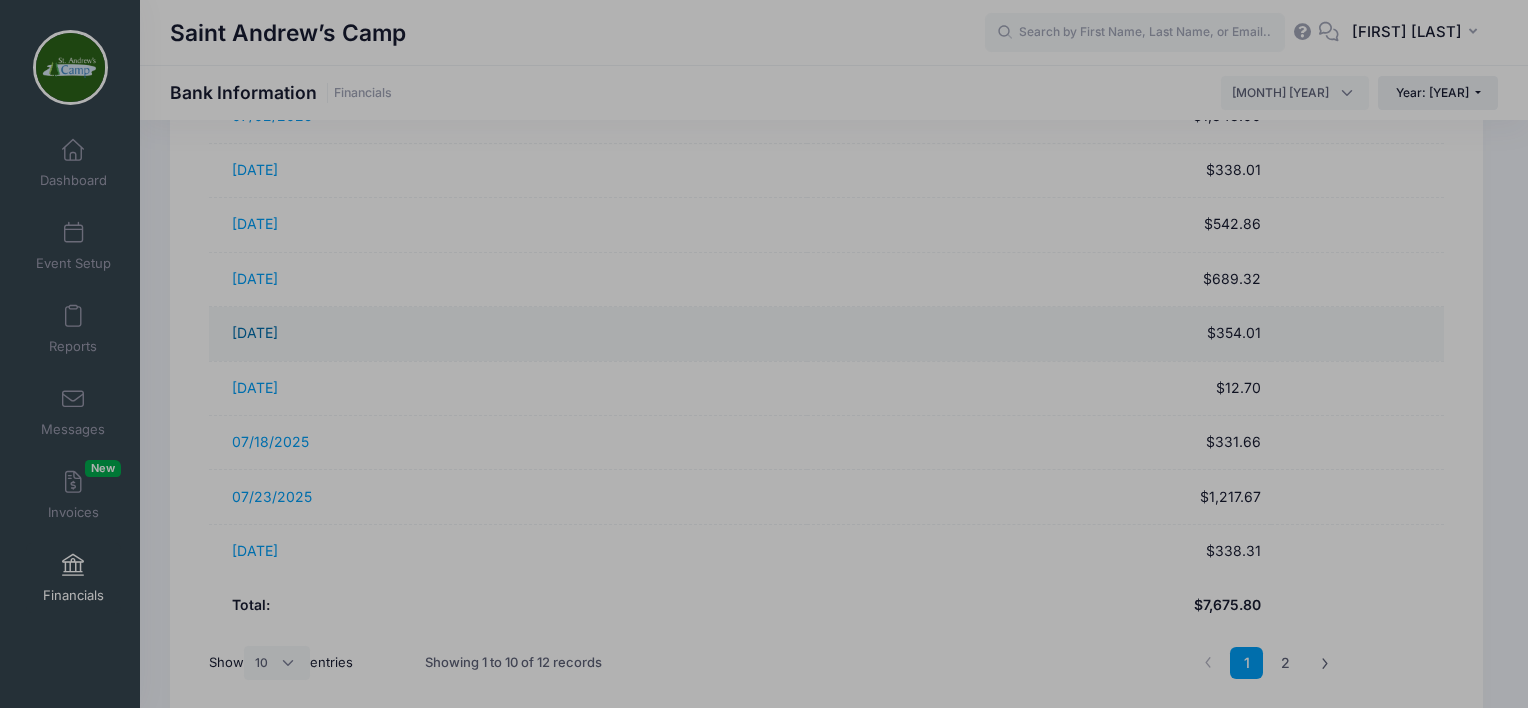 scroll, scrollTop: 0, scrollLeft: 0, axis: both 